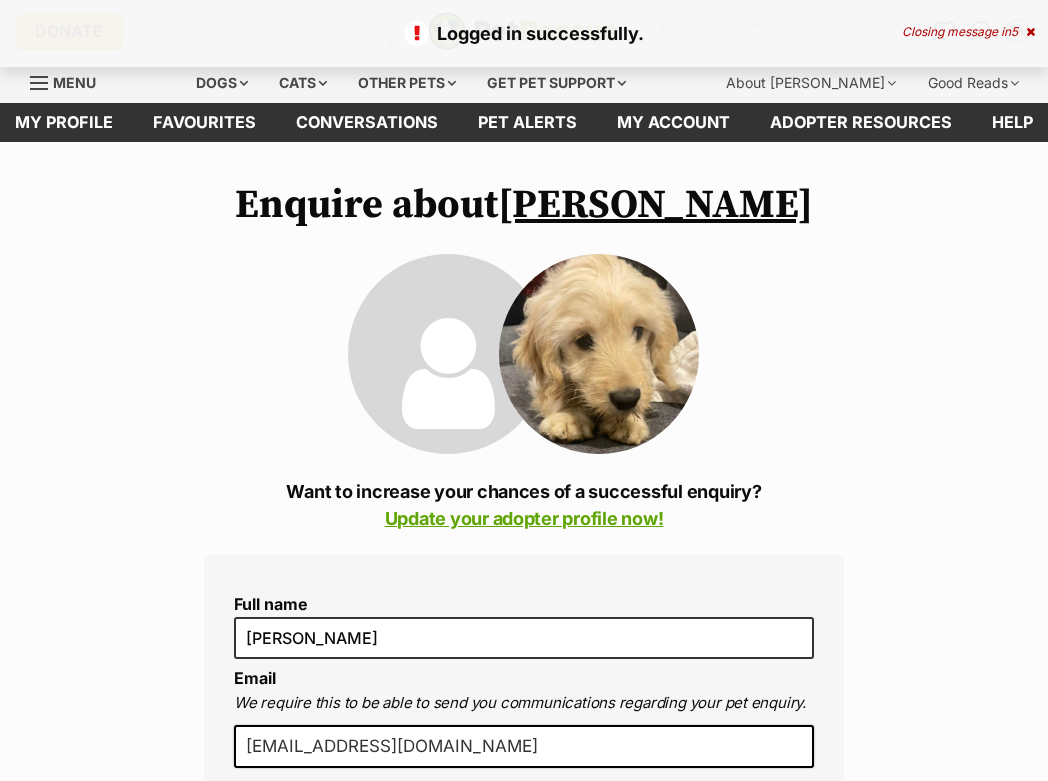 scroll, scrollTop: 0, scrollLeft: 0, axis: both 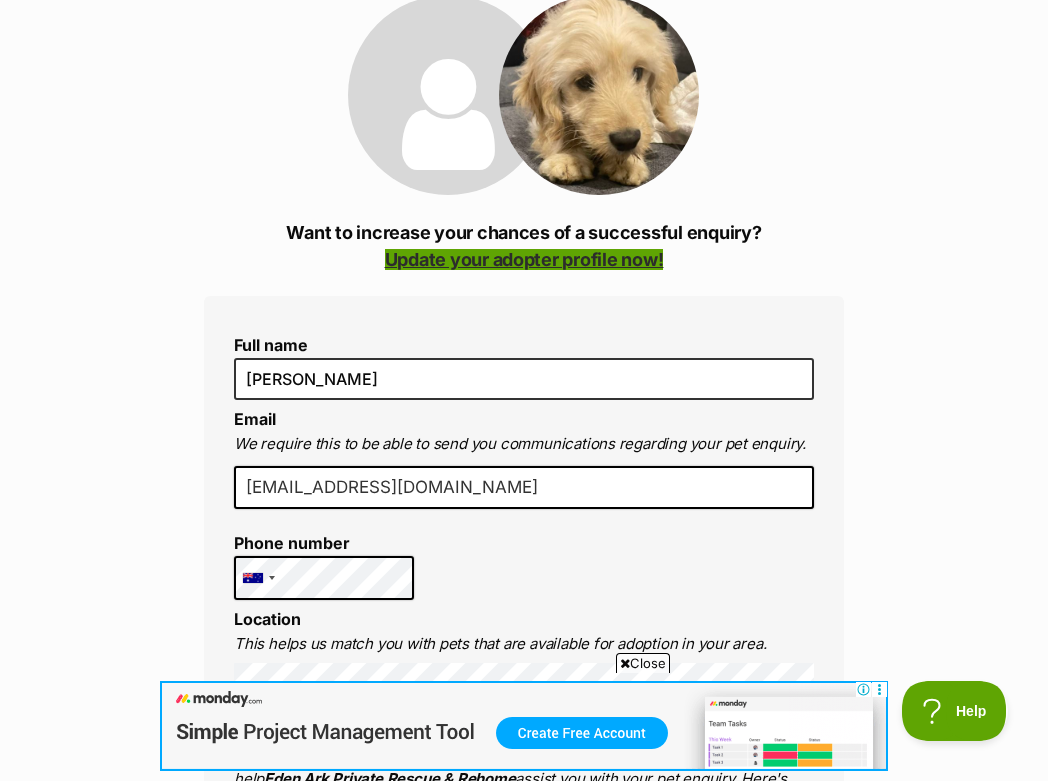 click on "Update your adopter profile now!" at bounding box center [524, 259] 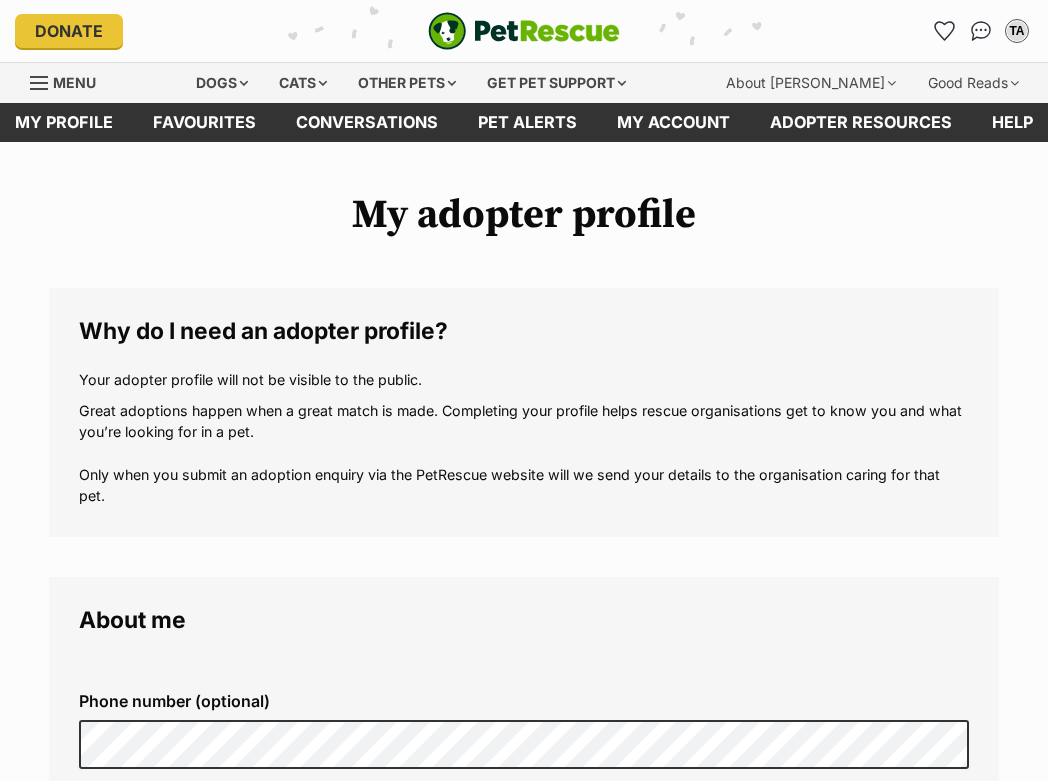 scroll, scrollTop: 0, scrollLeft: 0, axis: both 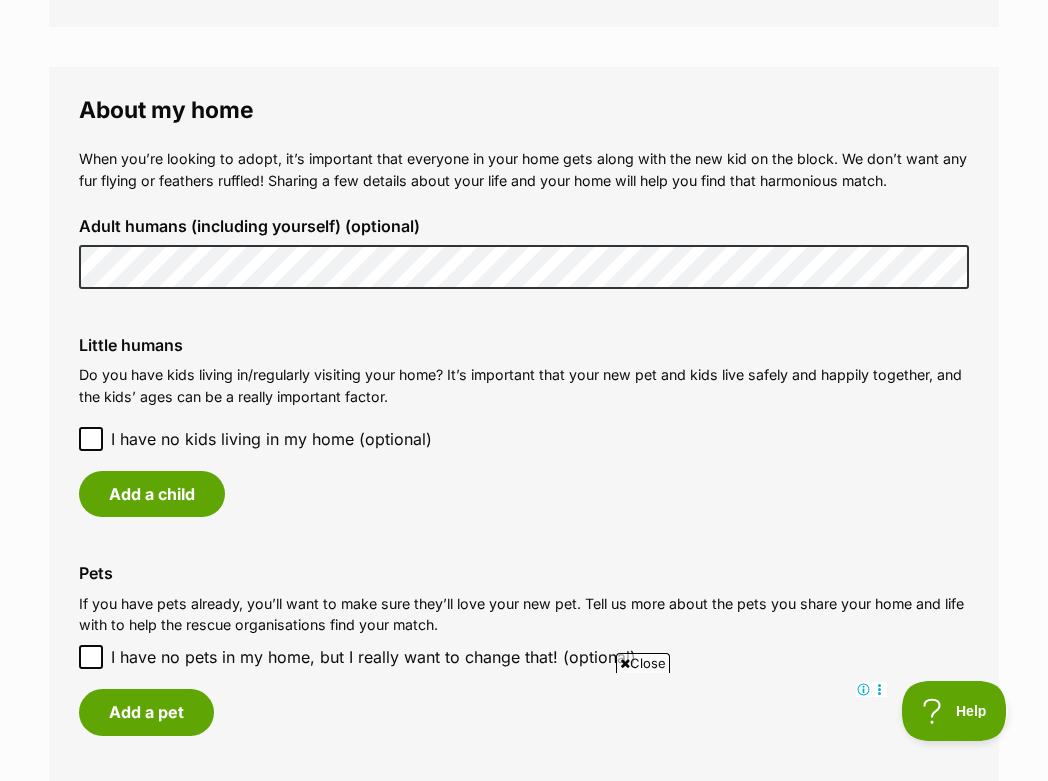 click 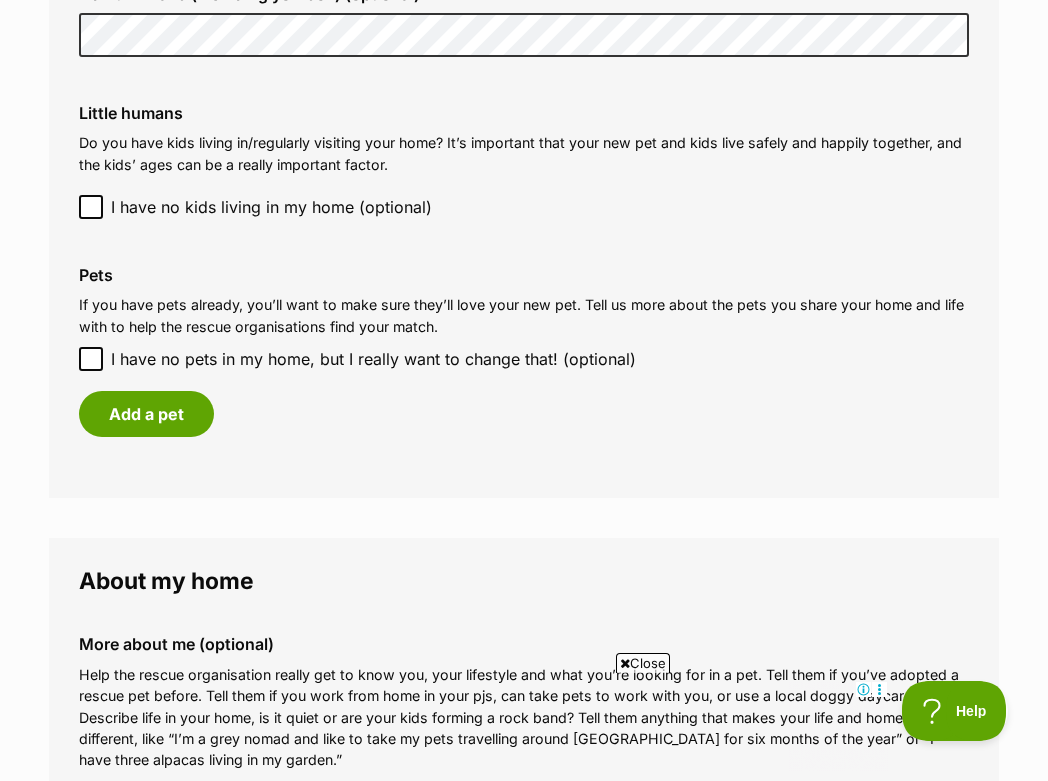 scroll, scrollTop: 1643, scrollLeft: 0, axis: vertical 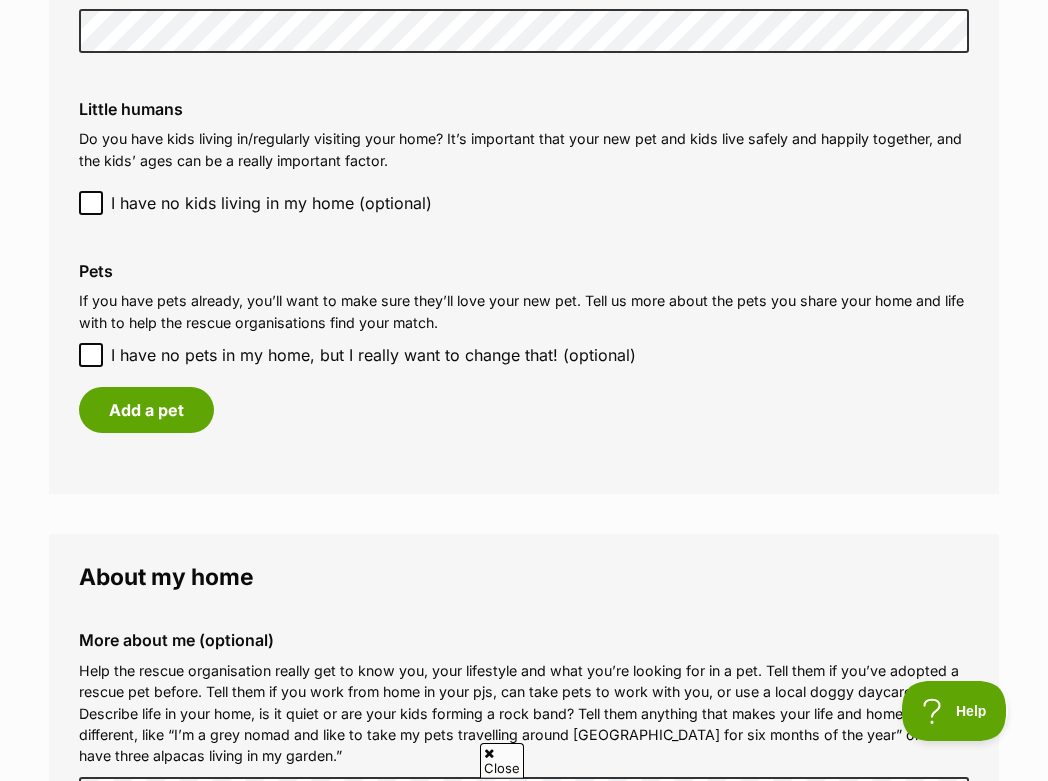 click 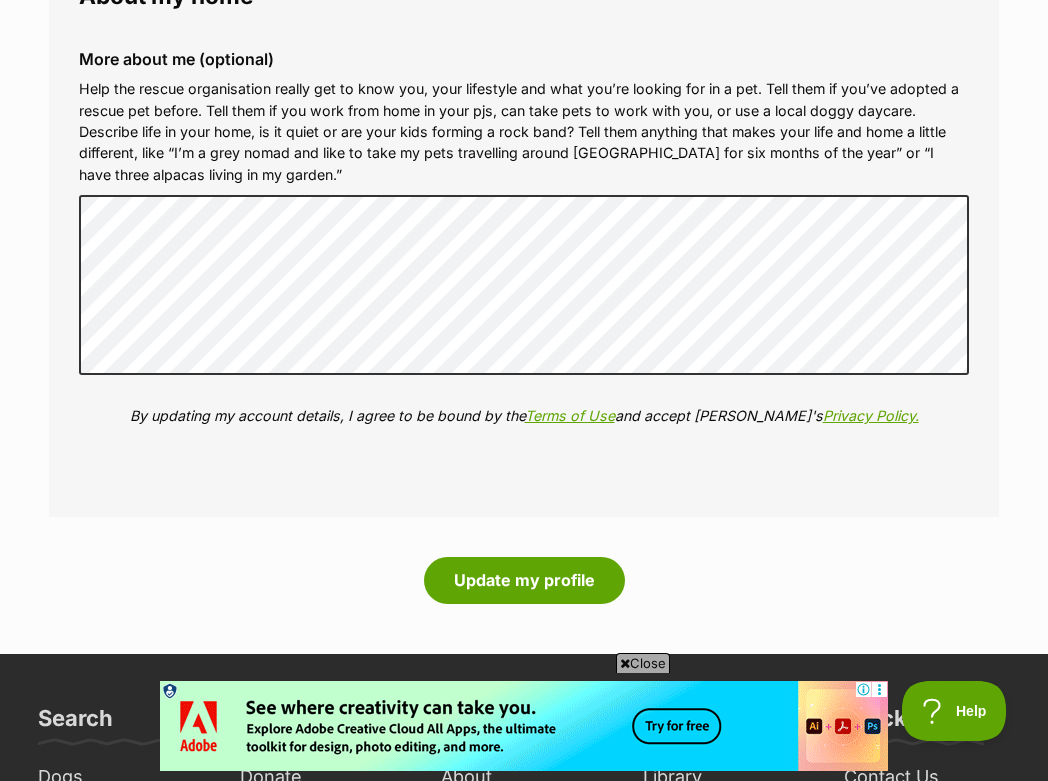 scroll, scrollTop: 2154, scrollLeft: 0, axis: vertical 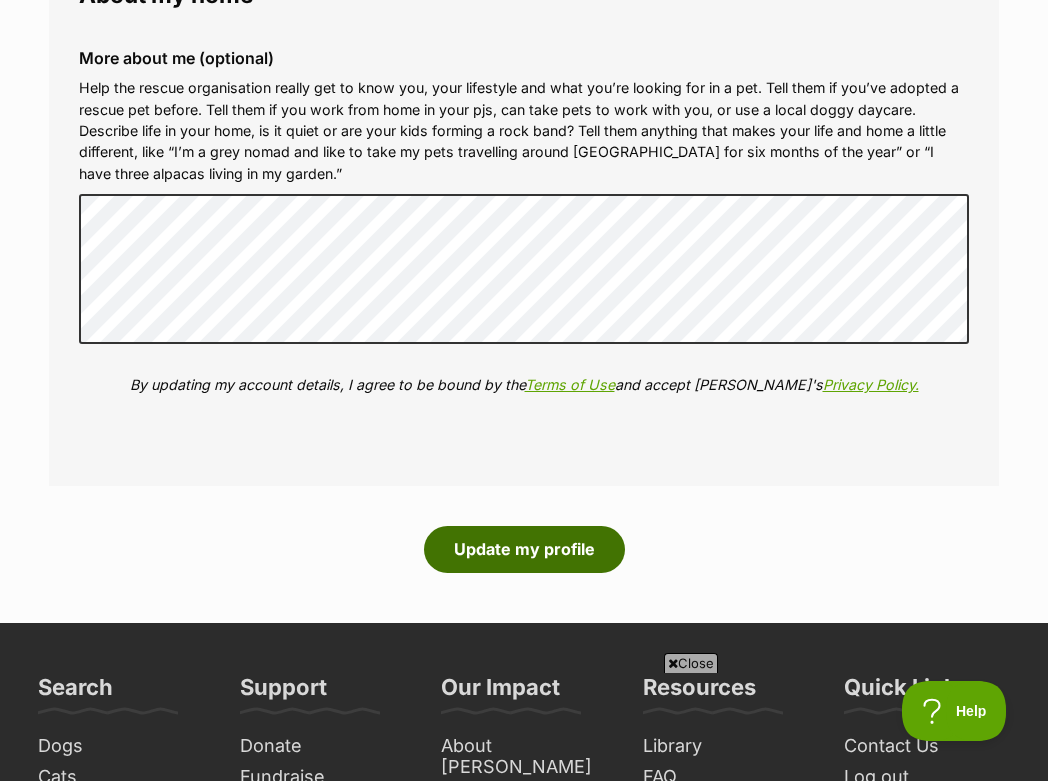 click on "Update my profile" at bounding box center (524, 549) 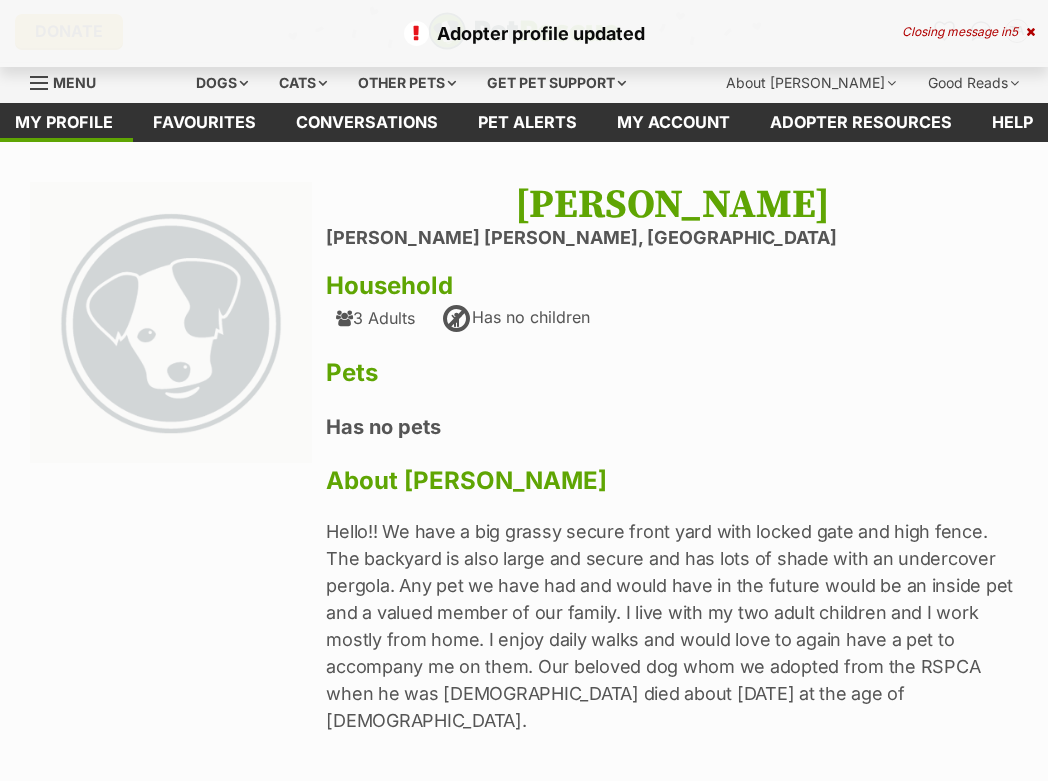 scroll, scrollTop: 0, scrollLeft: 0, axis: both 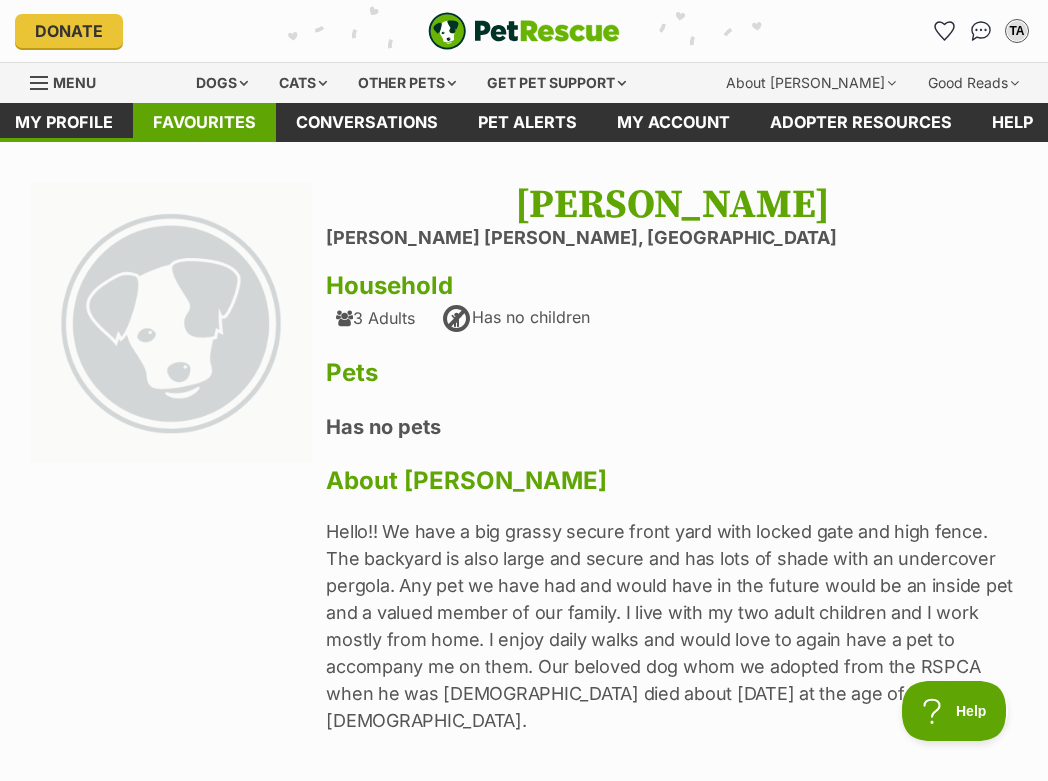 click on "Favourites" at bounding box center (204, 122) 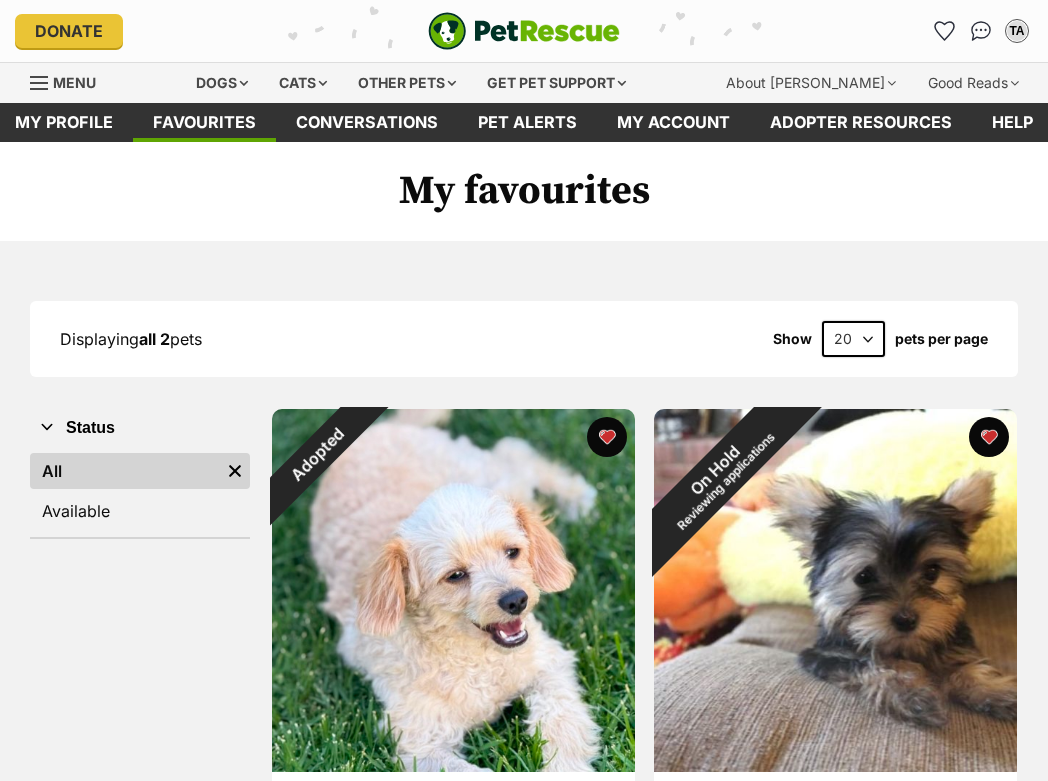 scroll, scrollTop: 0, scrollLeft: 0, axis: both 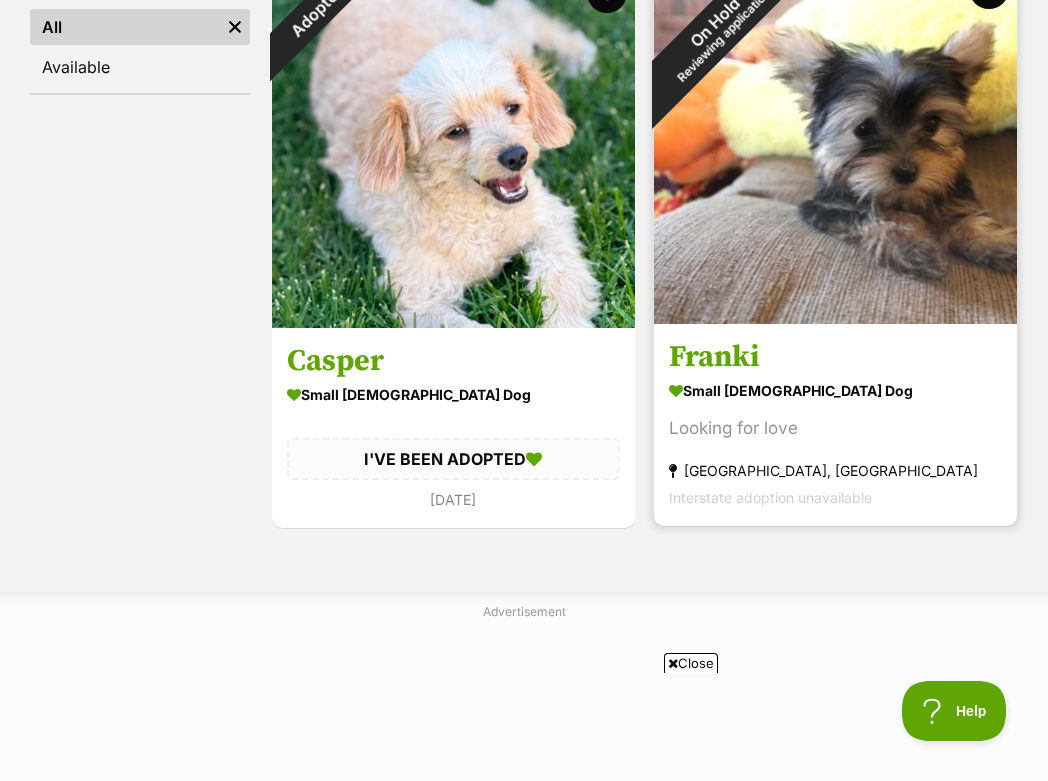 click on "On Hold Reviewing applications" at bounding box center [720, 27] 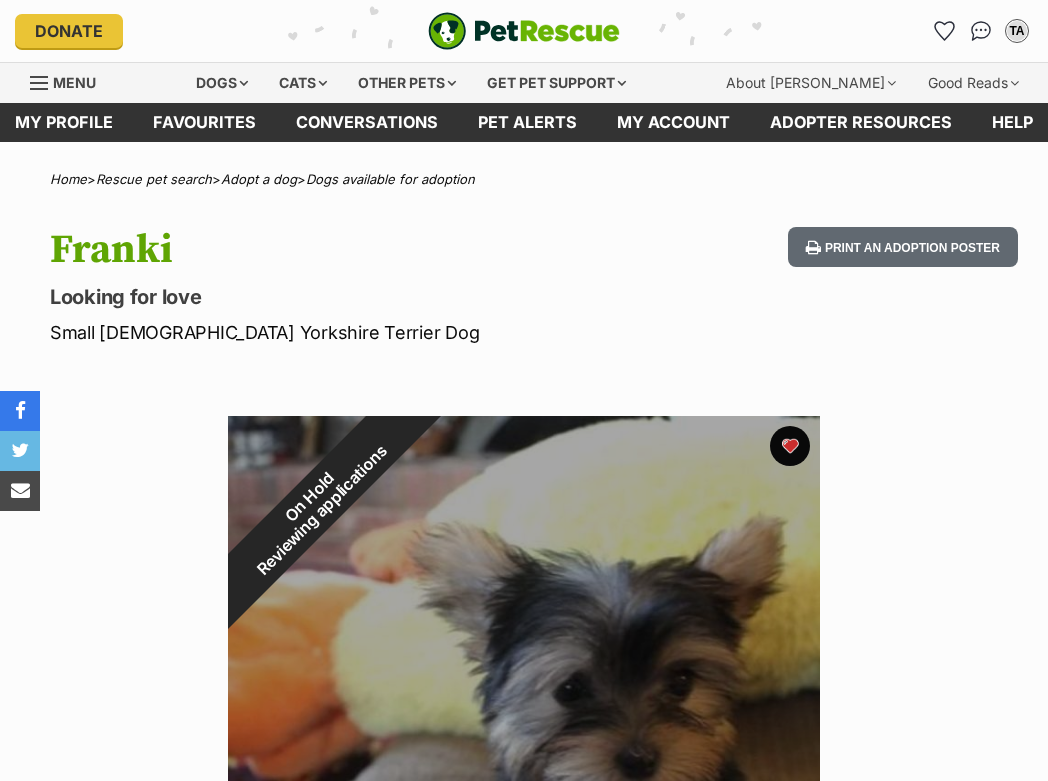 scroll, scrollTop: 0, scrollLeft: 0, axis: both 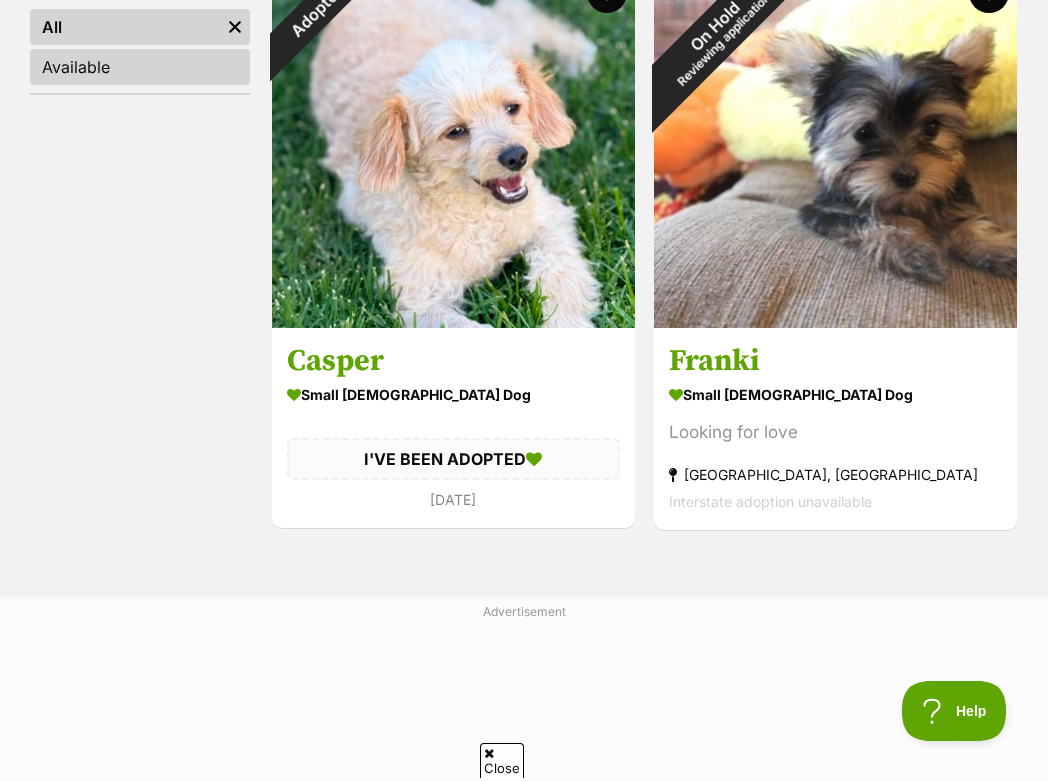 click on "Available" at bounding box center [140, 67] 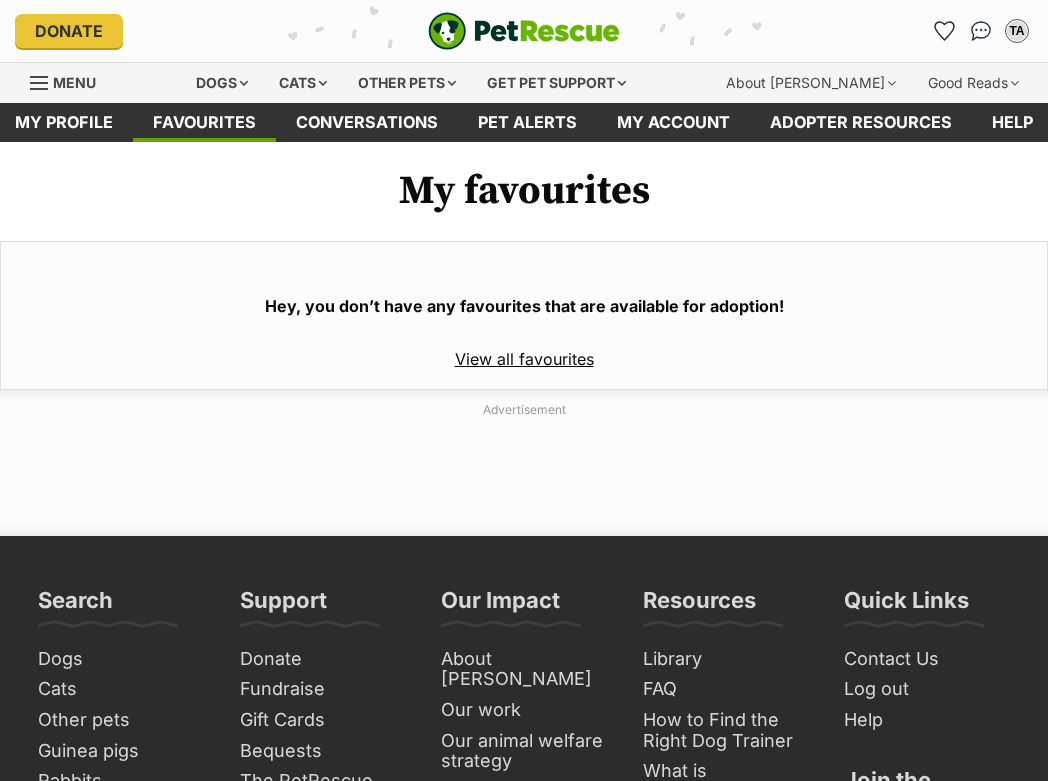 scroll, scrollTop: 0, scrollLeft: 0, axis: both 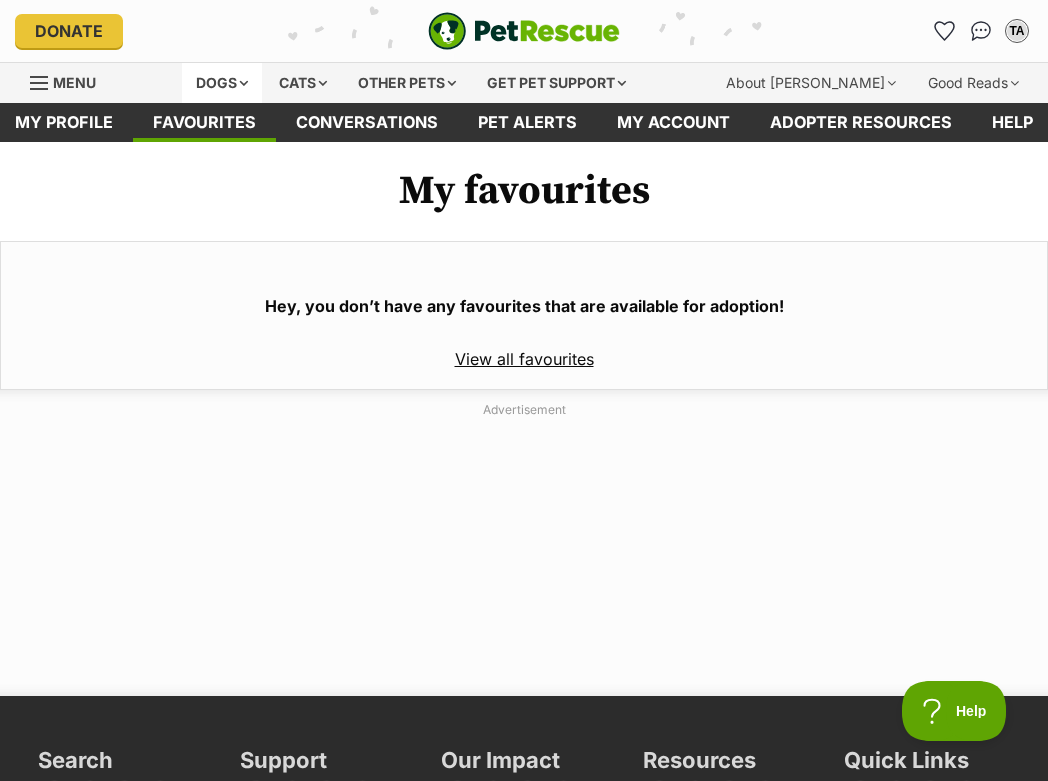 click on "Dogs" at bounding box center [222, 83] 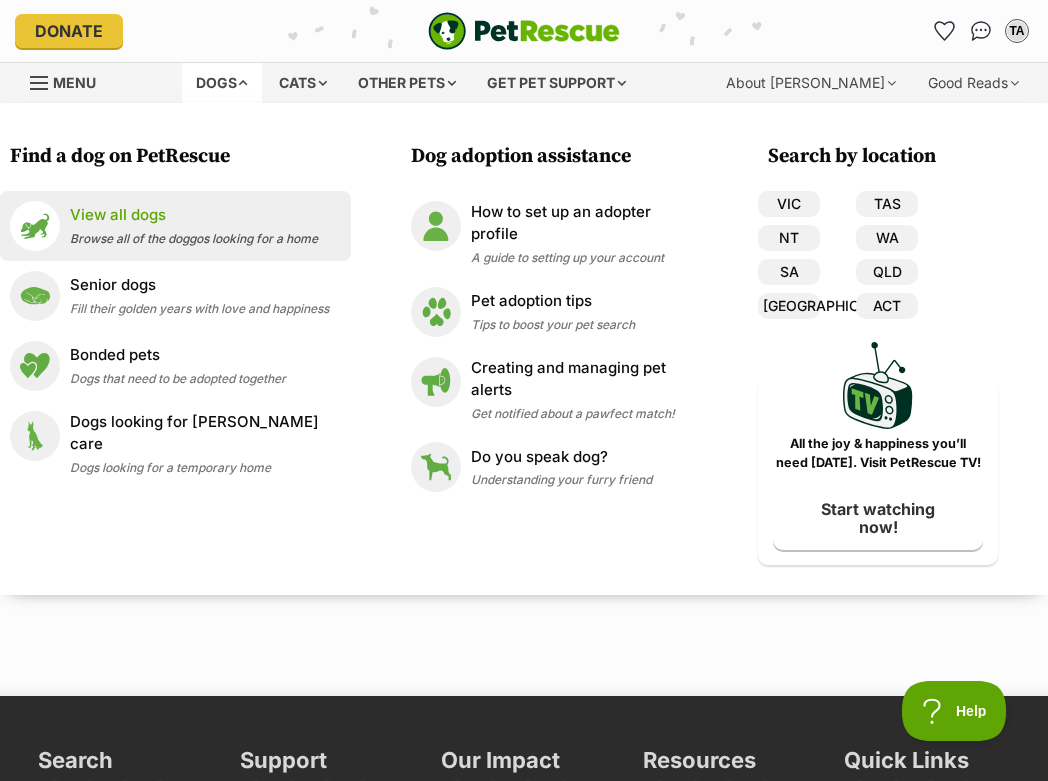 click on "View all dogs" at bounding box center (194, 215) 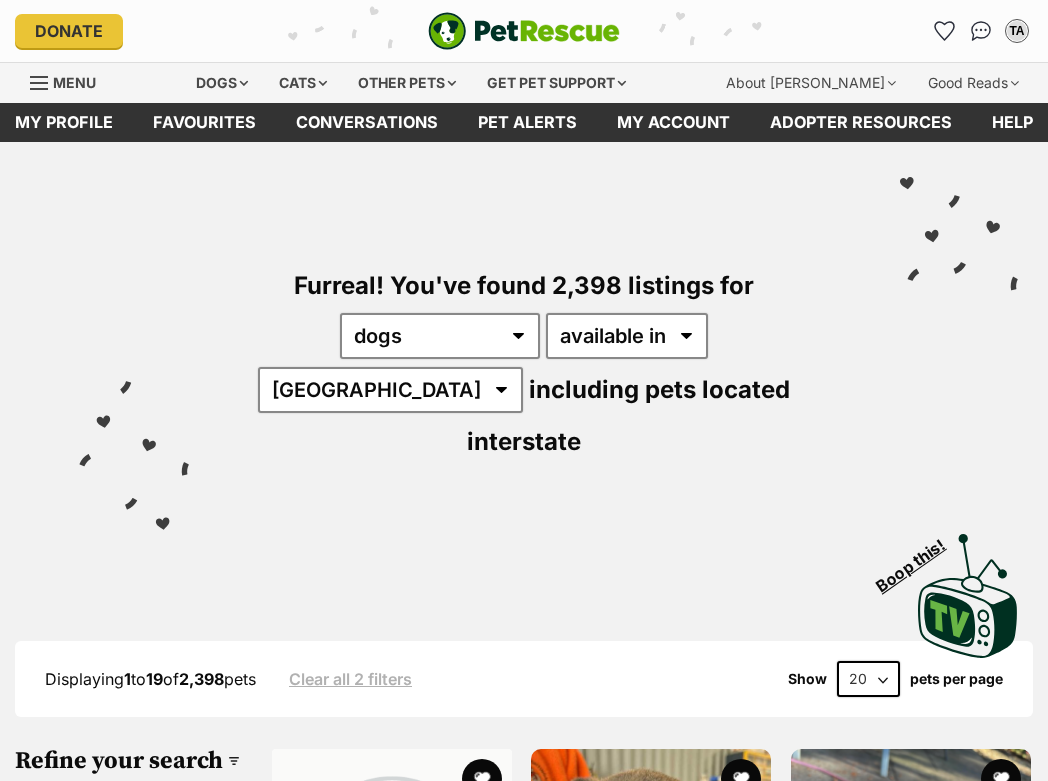 scroll, scrollTop: 0, scrollLeft: 0, axis: both 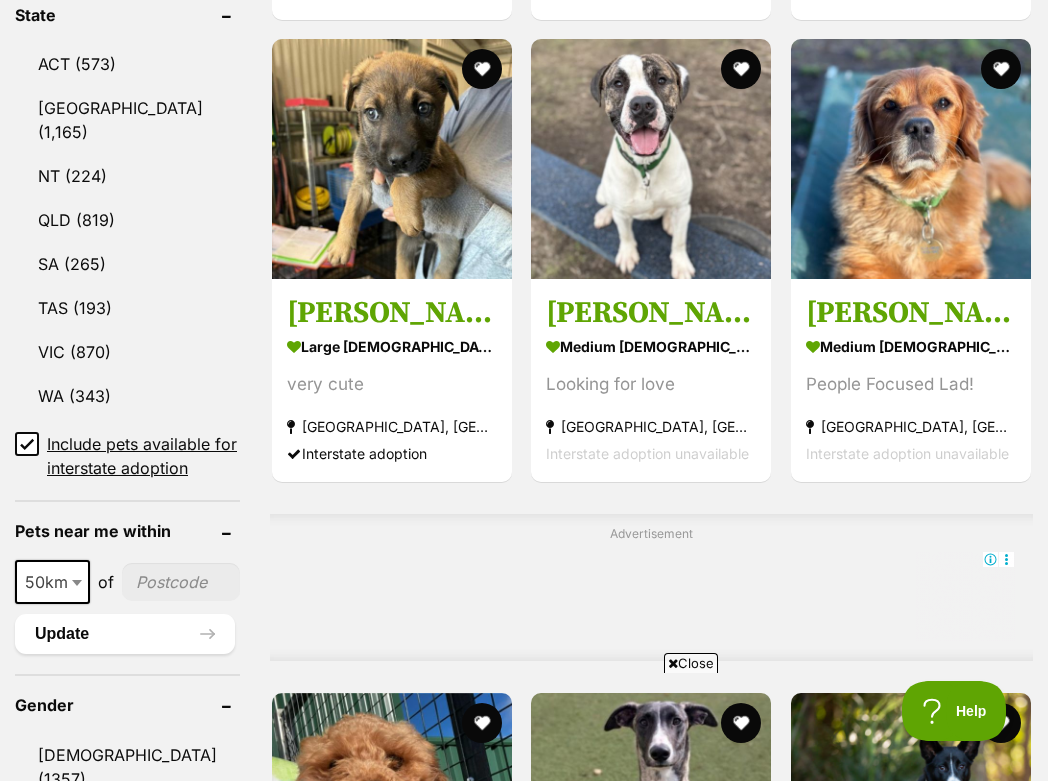click 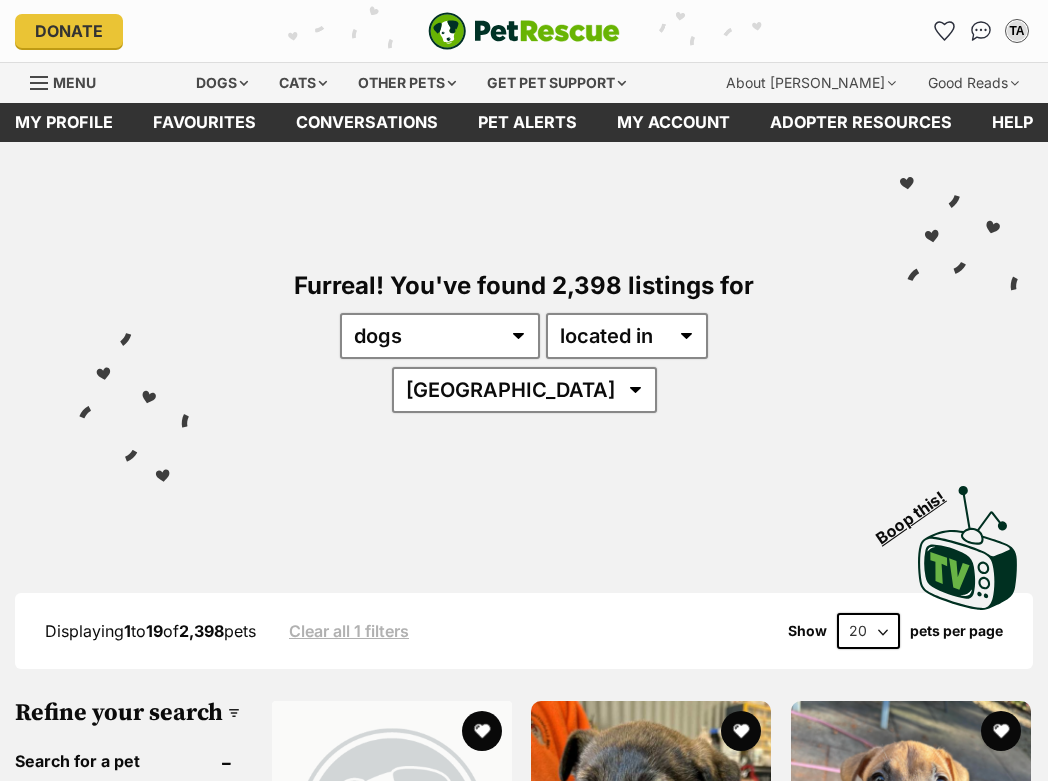 scroll, scrollTop: 0, scrollLeft: 0, axis: both 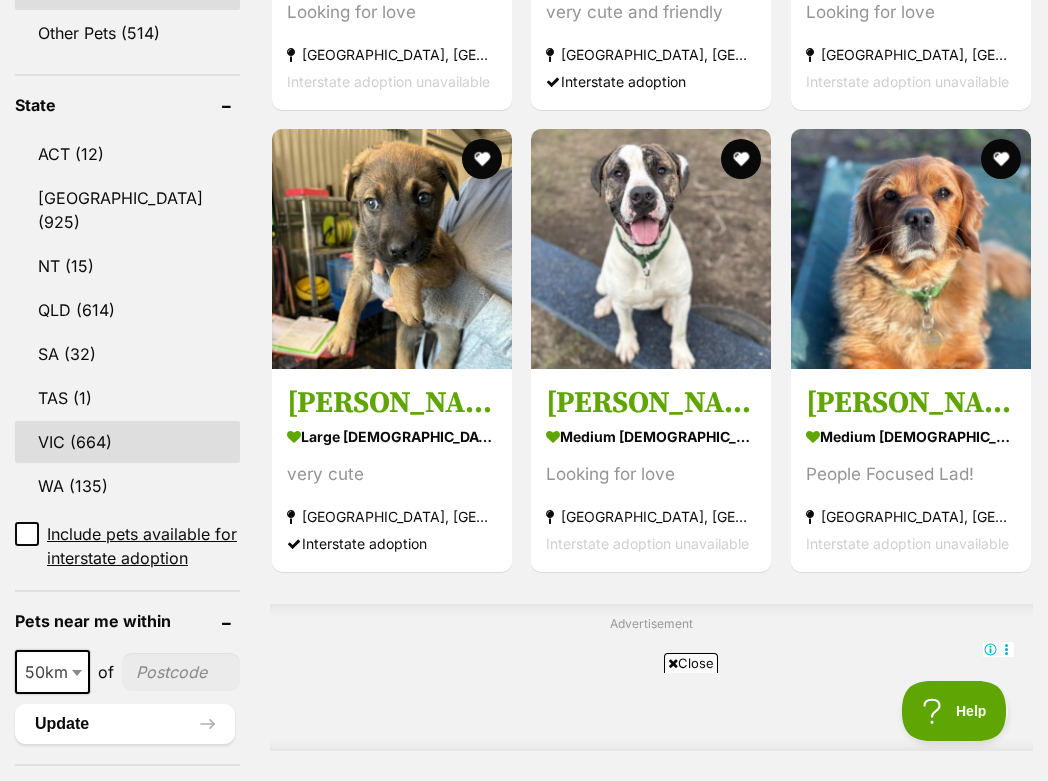 click on "VIC (664)" at bounding box center [127, 442] 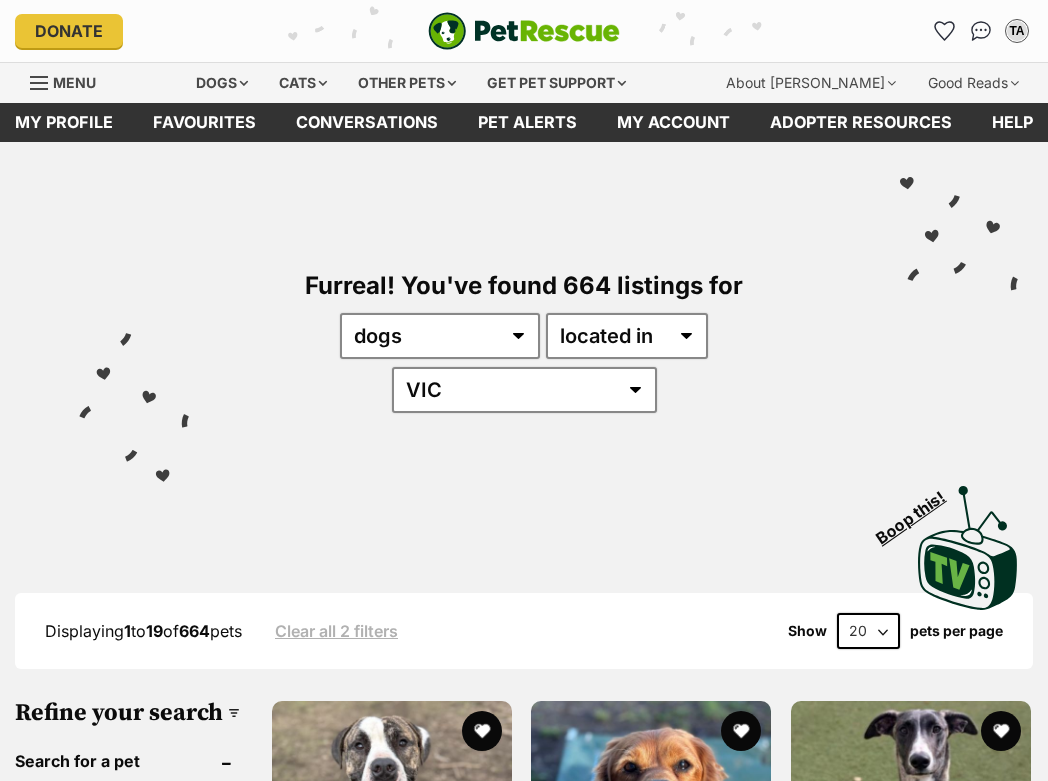 scroll, scrollTop: 582, scrollLeft: 0, axis: vertical 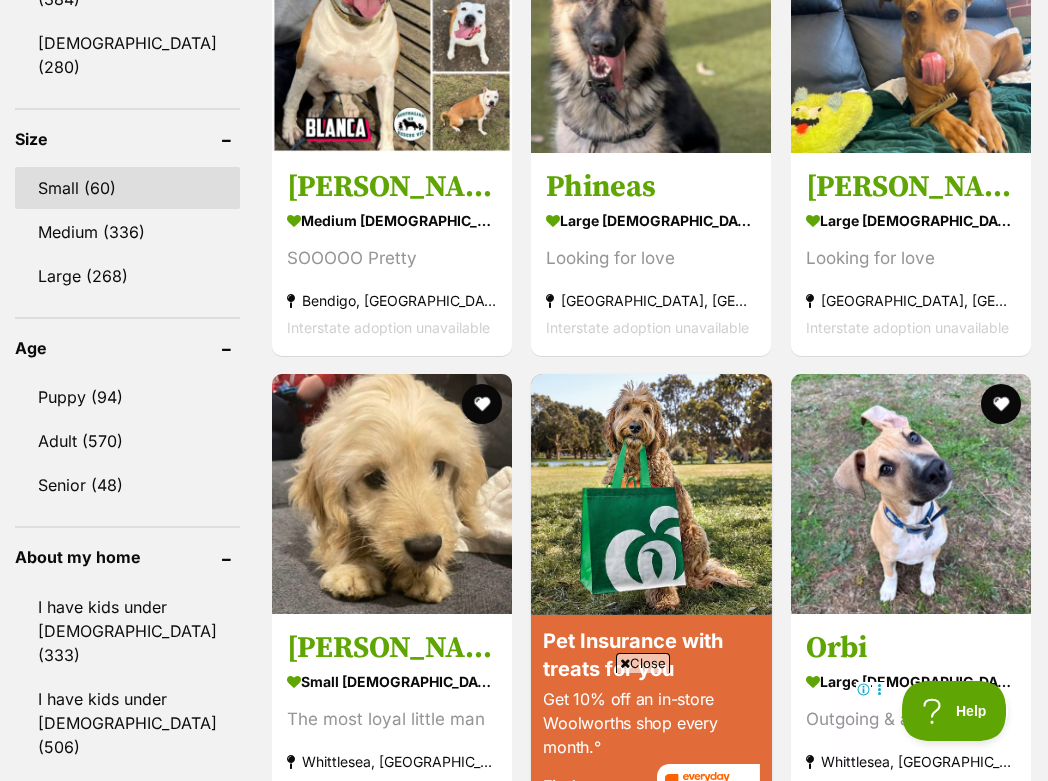 click on "Small (60)" at bounding box center [127, 188] 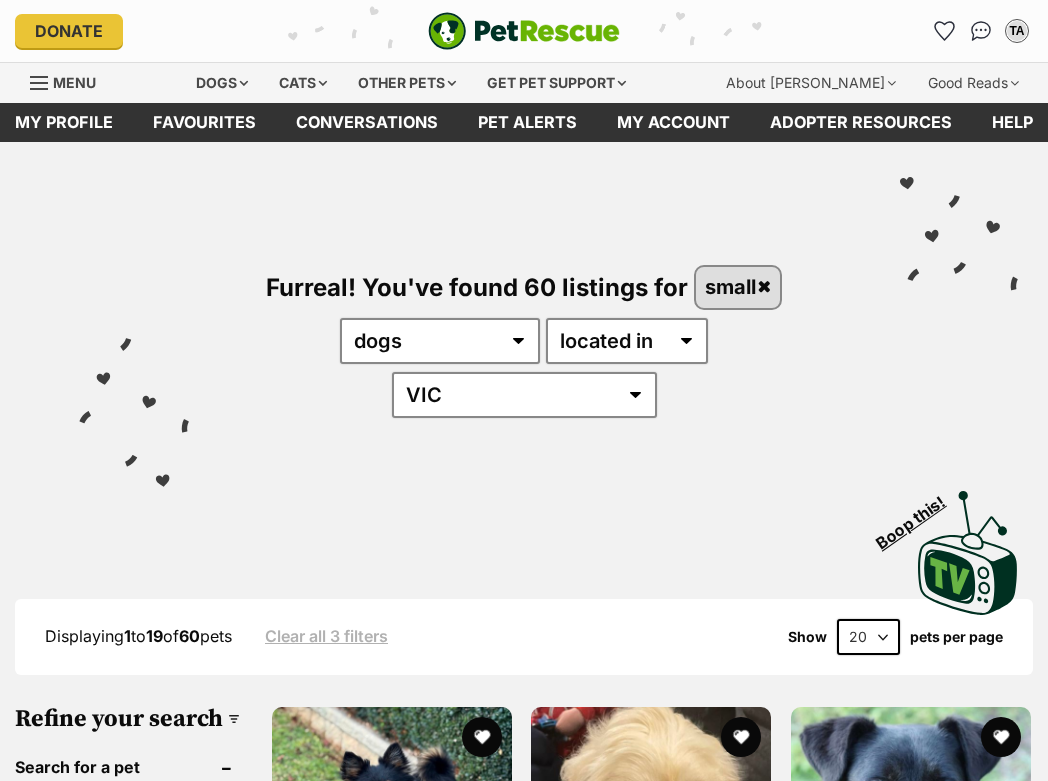 scroll, scrollTop: 0, scrollLeft: 0, axis: both 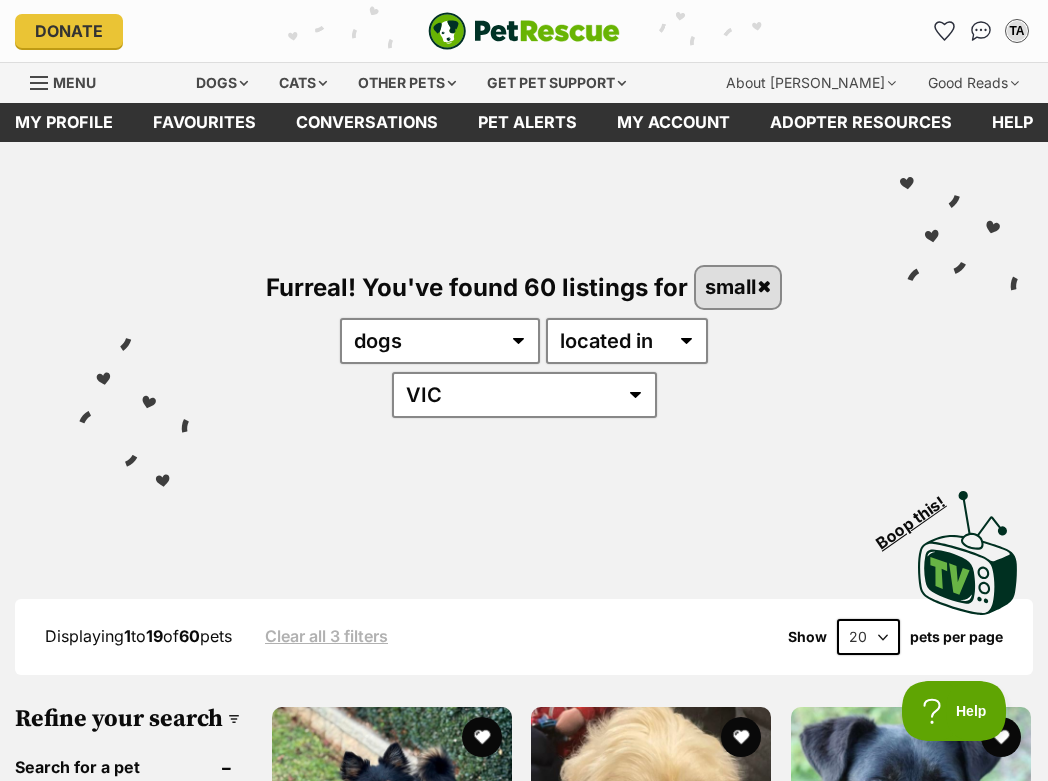 select on "60" 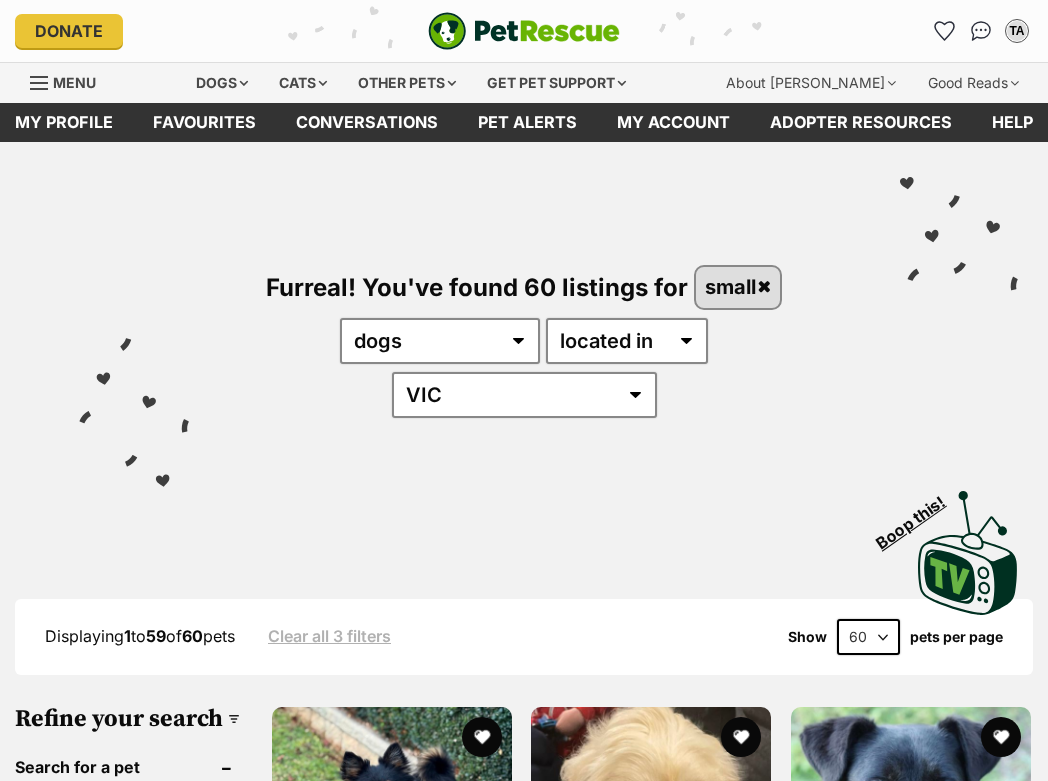 scroll, scrollTop: -52, scrollLeft: 0, axis: vertical 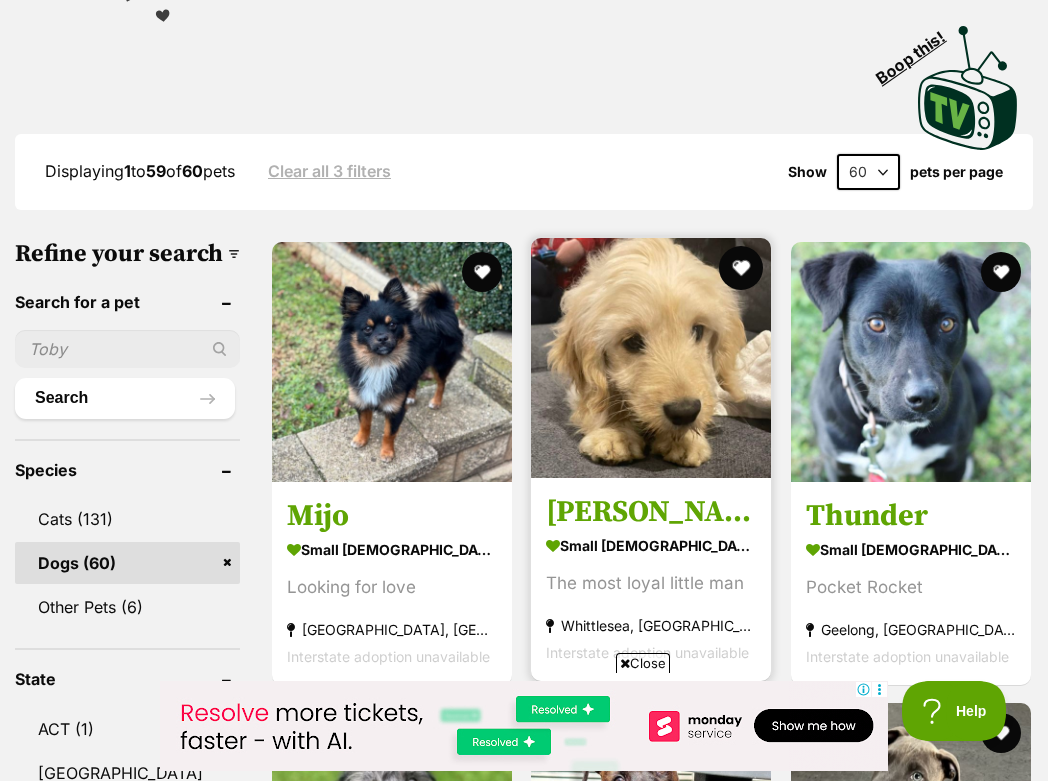 click at bounding box center (742, 268) 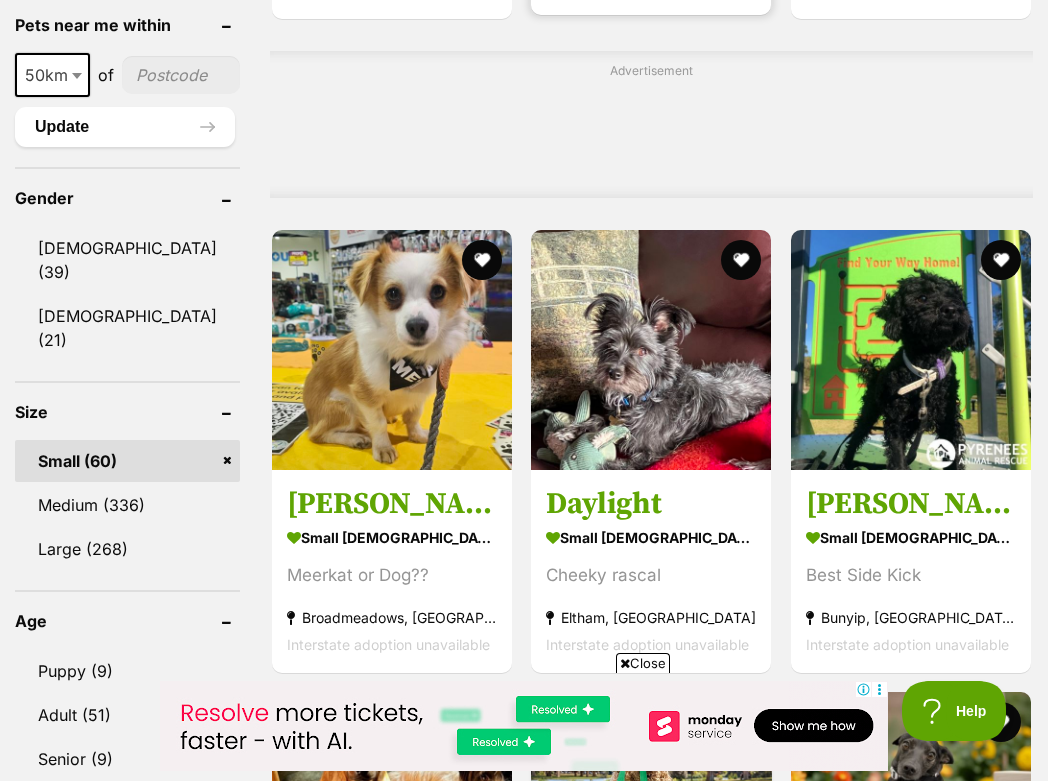 scroll, scrollTop: 1598, scrollLeft: 0, axis: vertical 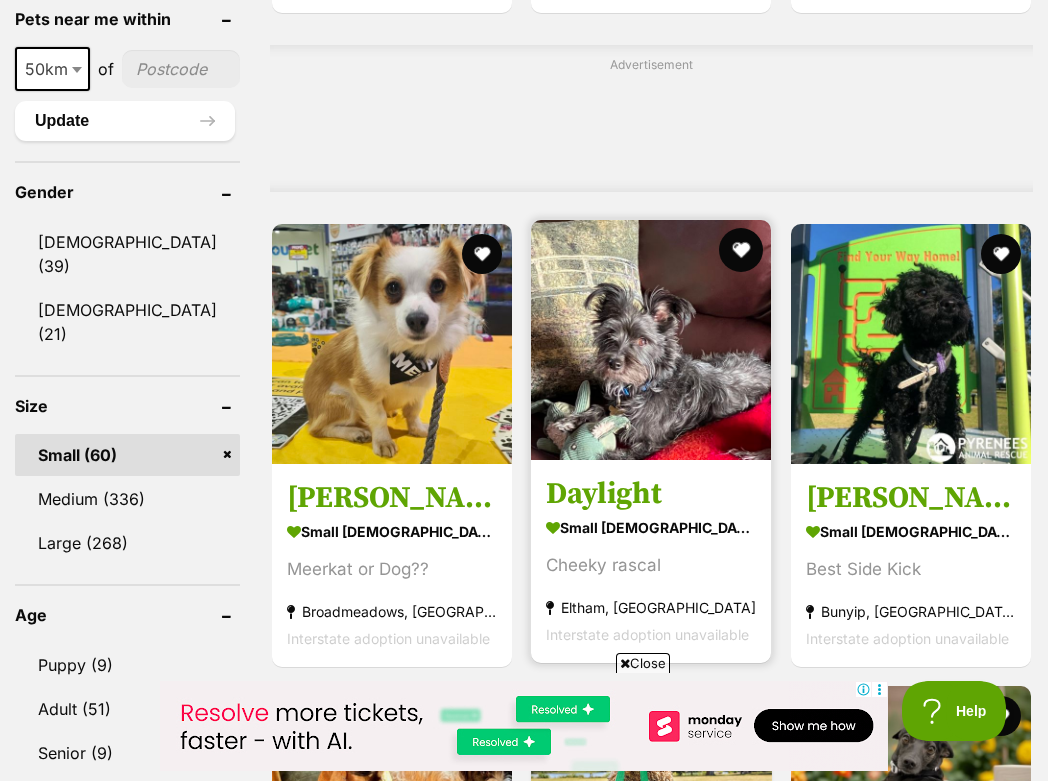 click at bounding box center [742, 250] 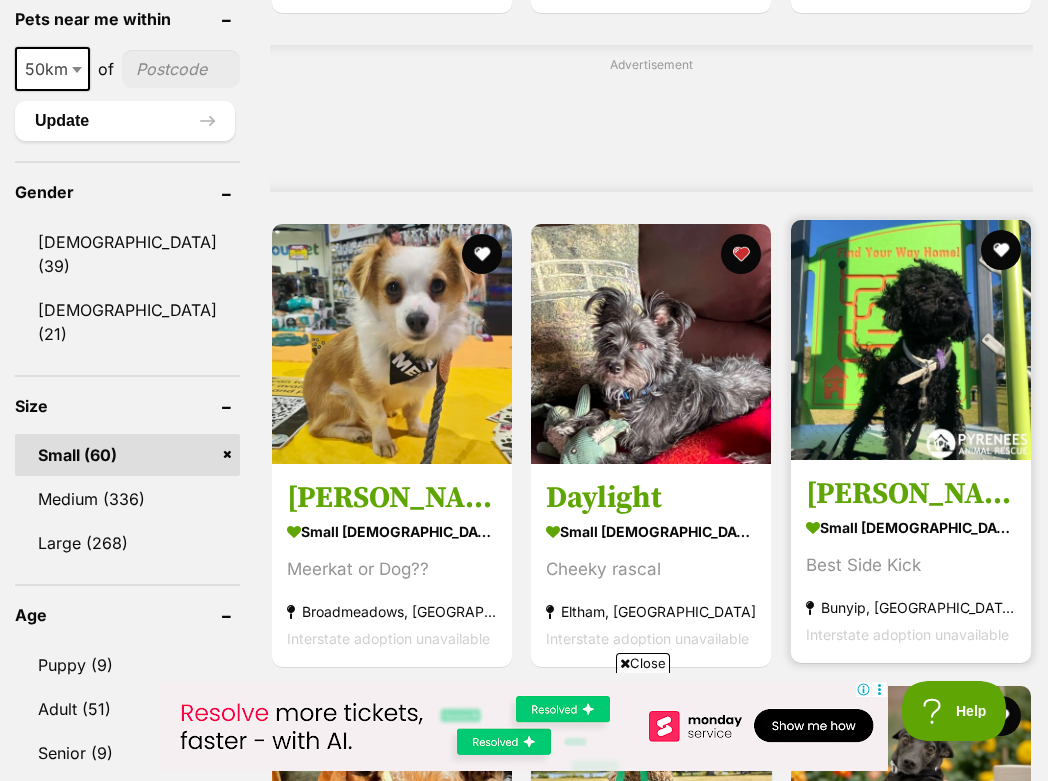 click at bounding box center [911, 340] 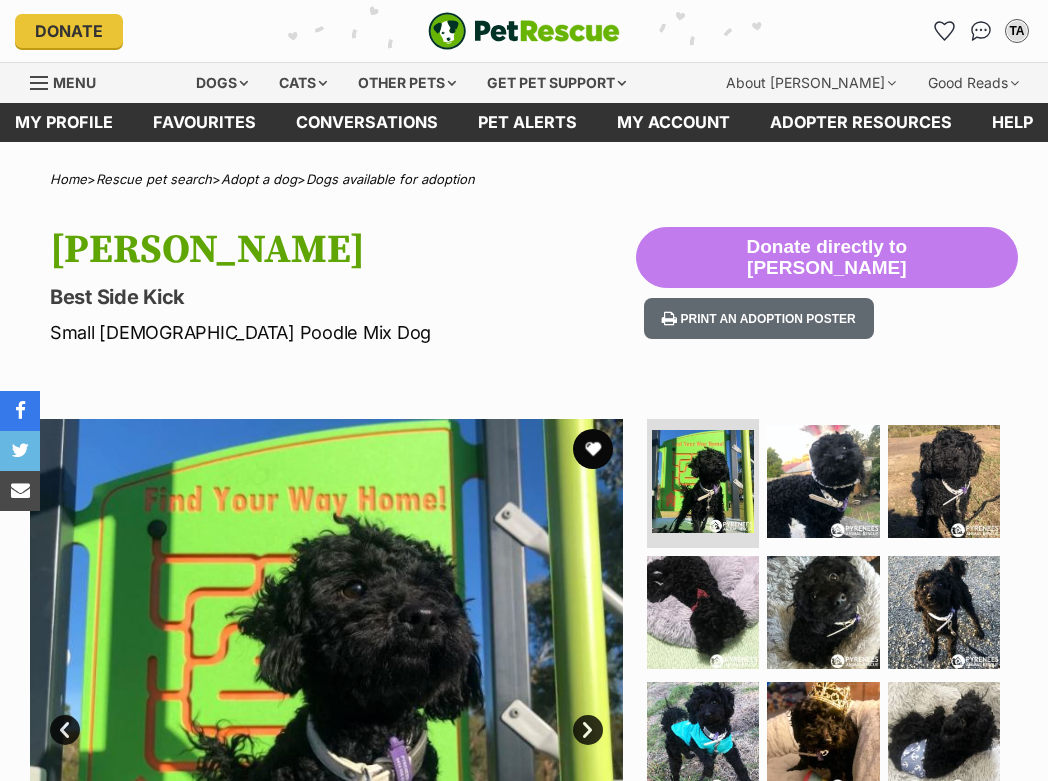scroll, scrollTop: 0, scrollLeft: 0, axis: both 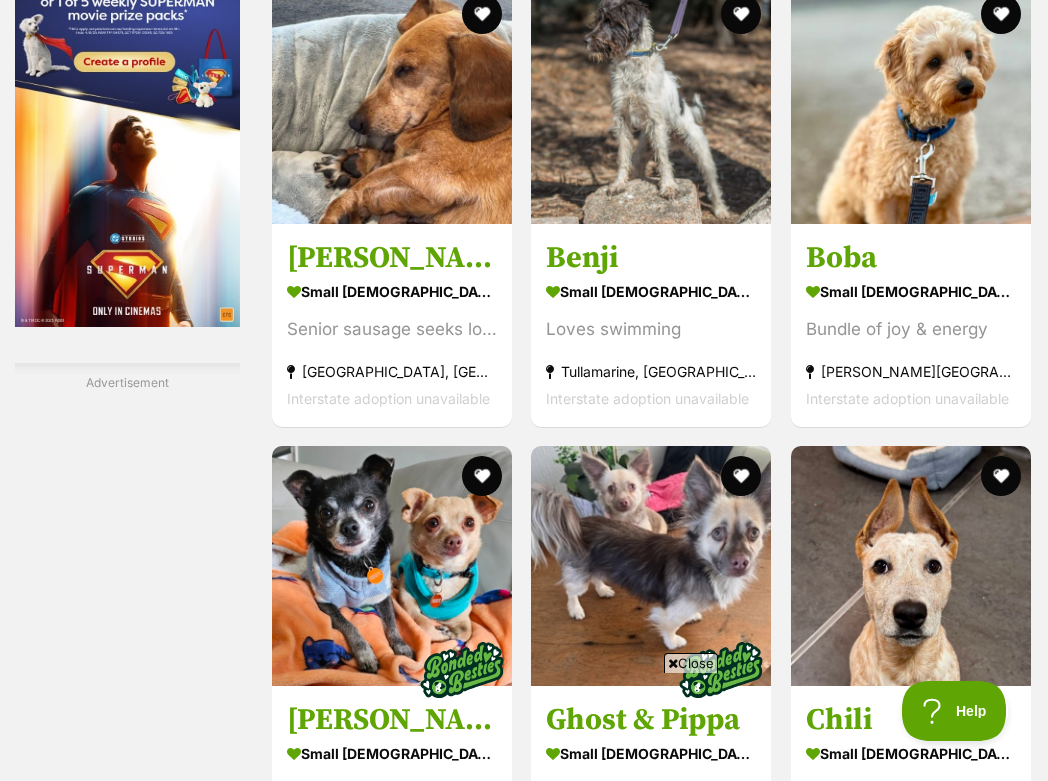 click at bounding box center (911, 1216) 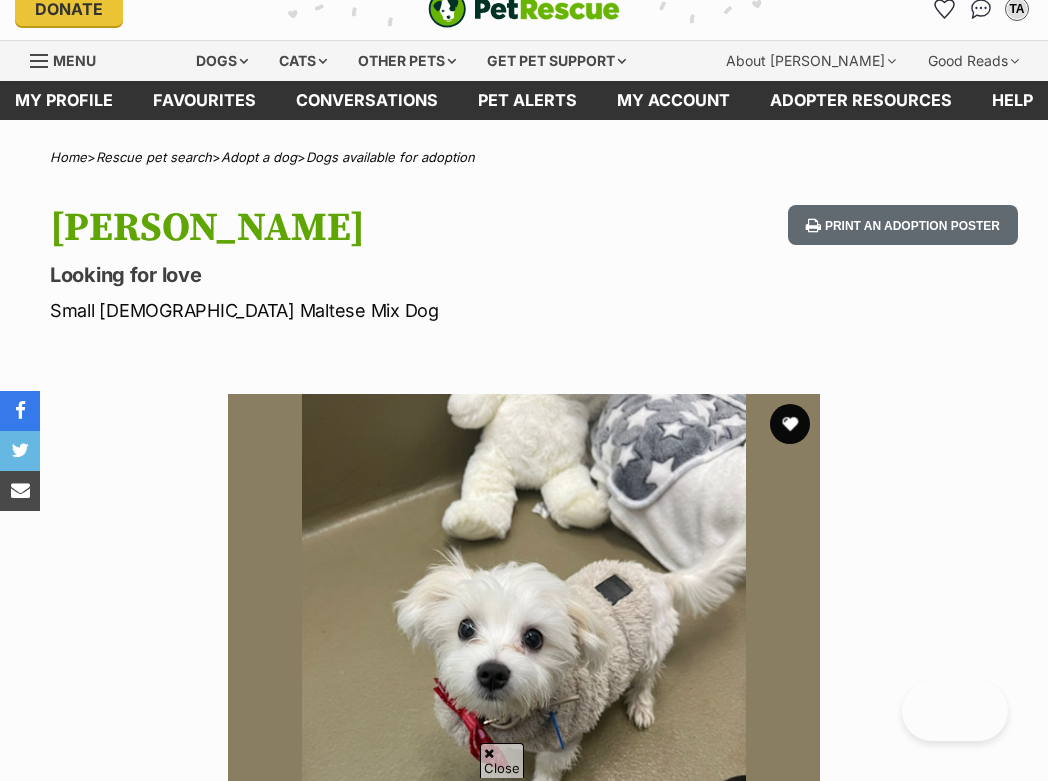 scroll, scrollTop: 220, scrollLeft: 0, axis: vertical 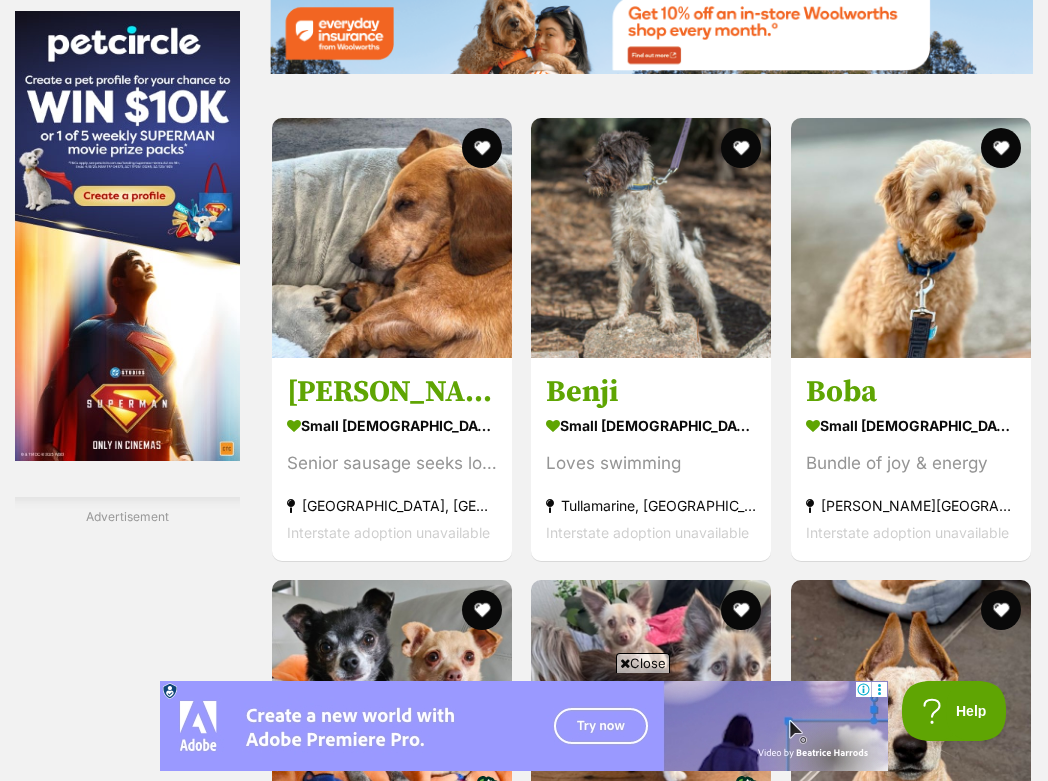click at bounding box center [1001, 1260] 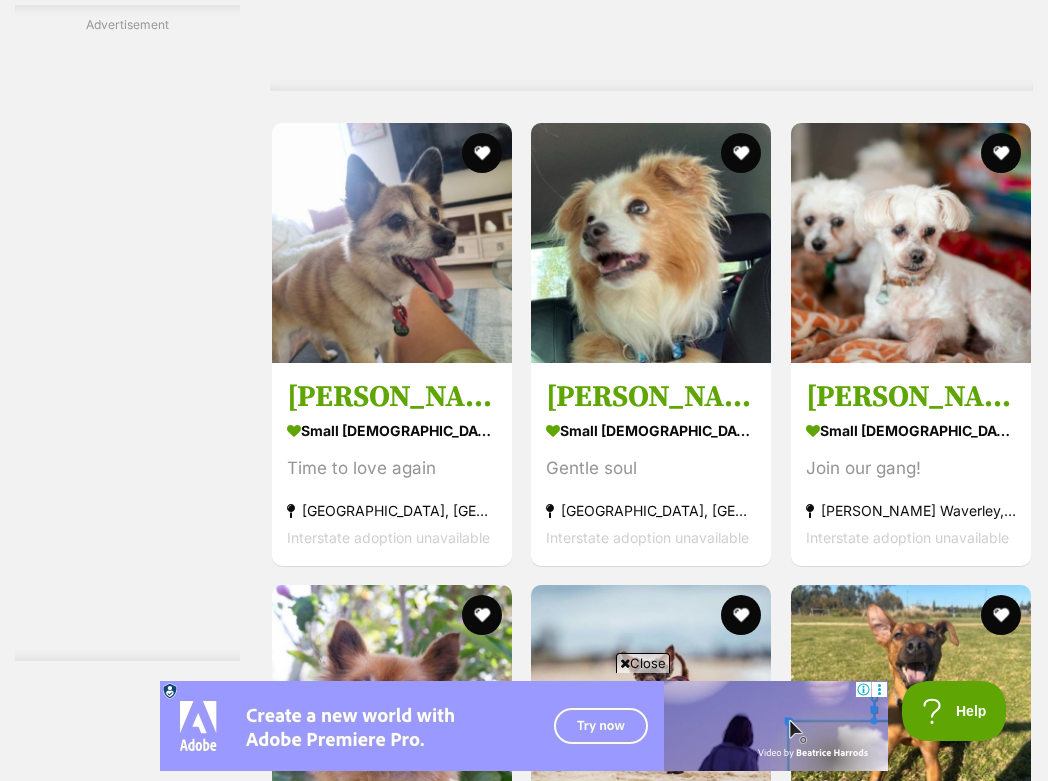 scroll, scrollTop: 5463, scrollLeft: 0, axis: vertical 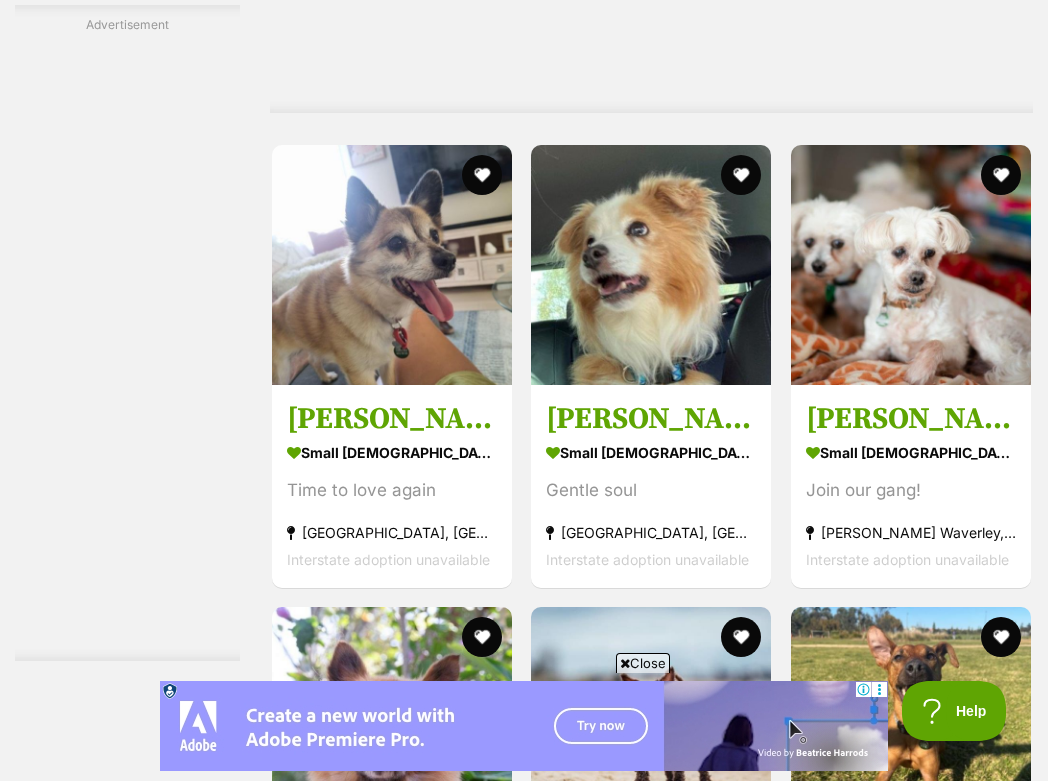 click at bounding box center [392, 1376] 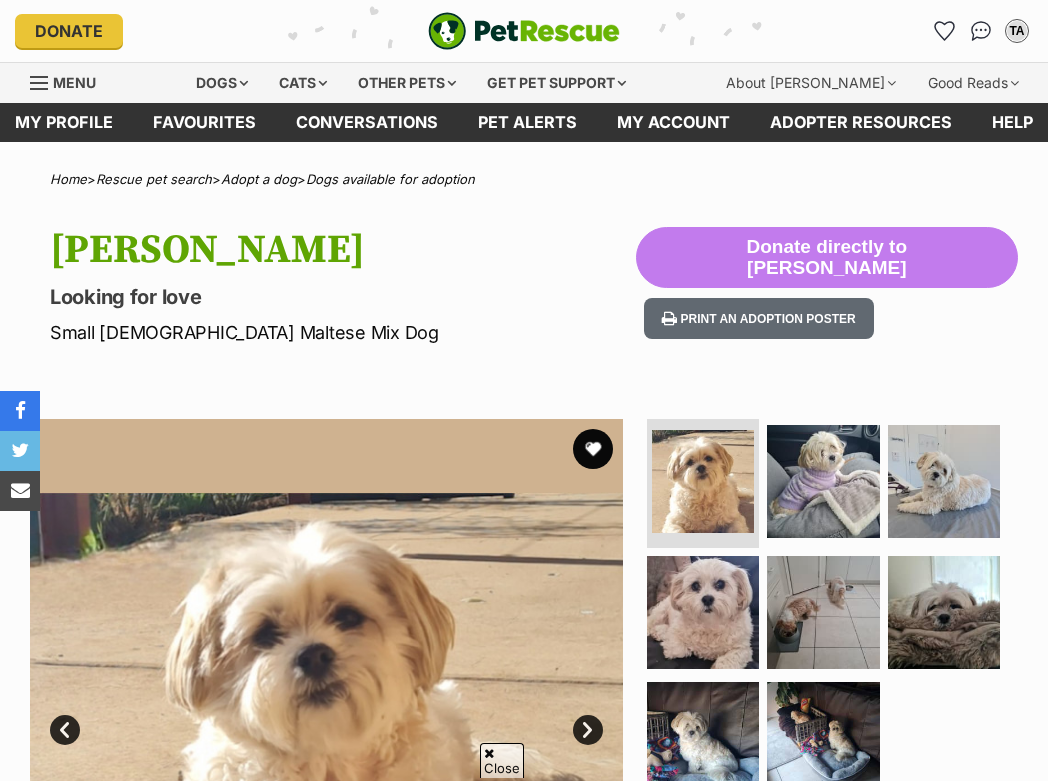 scroll, scrollTop: 91, scrollLeft: 0, axis: vertical 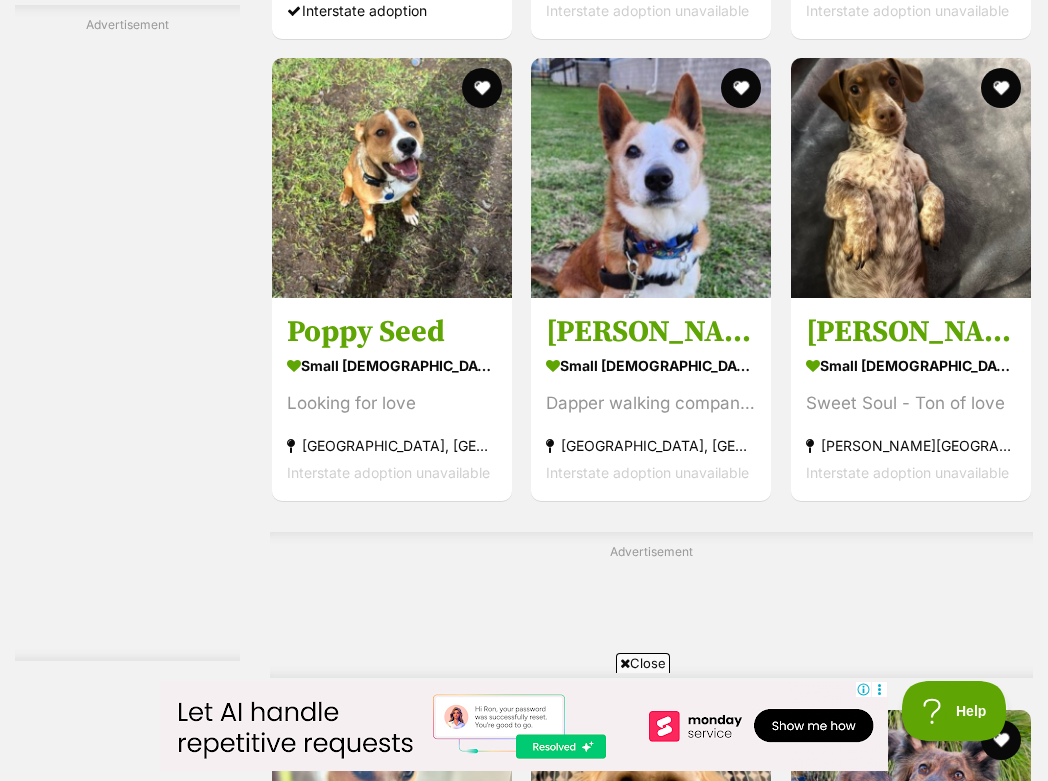 click on "Next" at bounding box center (652, 2312) 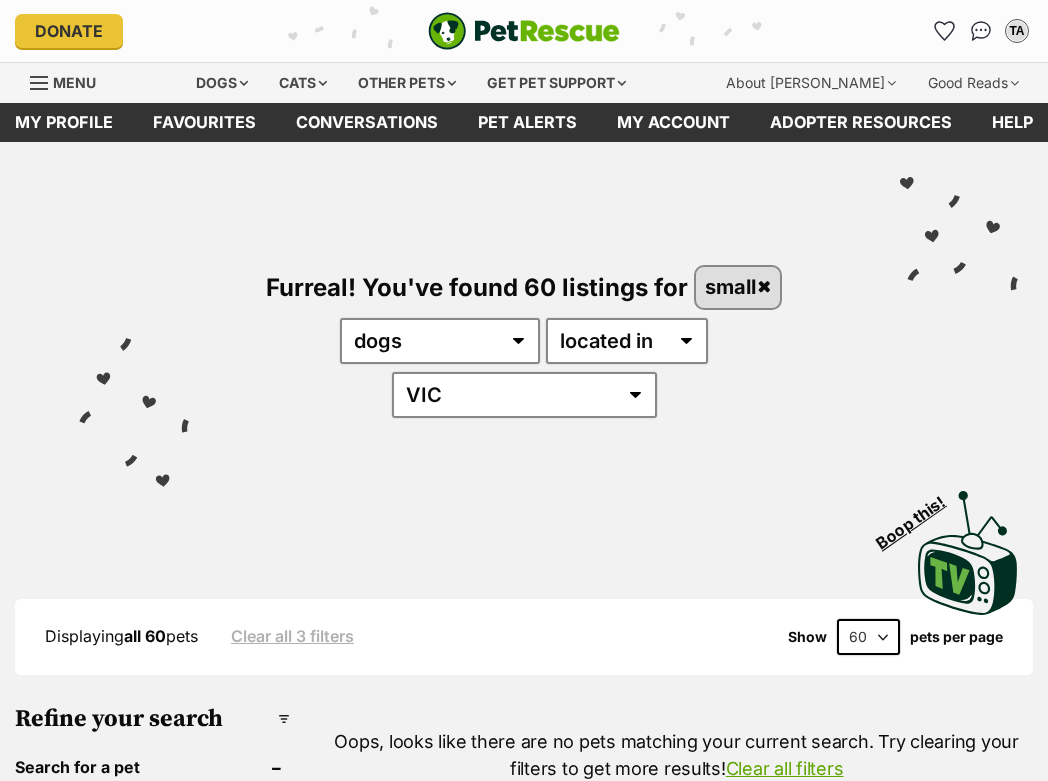 scroll, scrollTop: 4, scrollLeft: 0, axis: vertical 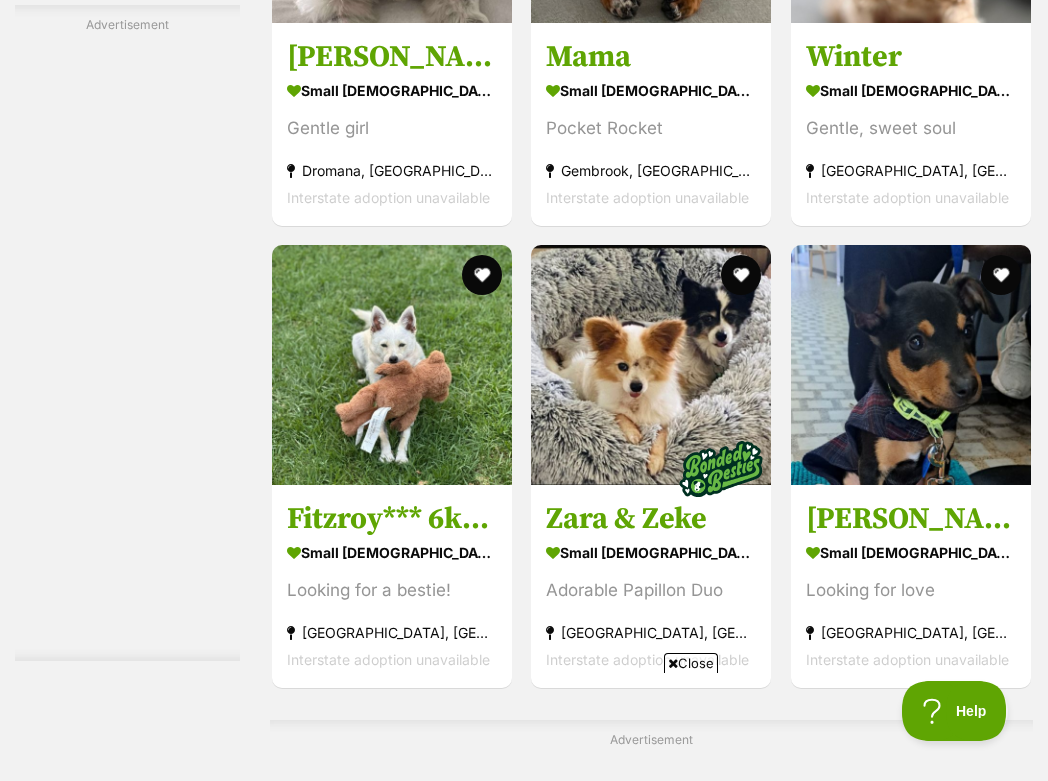 click on "Mijo
small male Dog
Looking for love
Glenroy, VIC
Interstate adoption unavailable
Bertie
small male Dog
The most loyal little man
Whittlesea, VIC
Interstate adoption unavailable
Thunder
small female Dog
Pocket Rocket
Geelong, VIC
Interstate adoption unavailable
Tyson
small male Dog
Looking for love
North Melbourne, VIC
Interstate adoption unavailable
Greta
small female Dog
Looking for love
Burwood East, VIC
Interstate adoption unavailable
Gertrude
small female Dog
Looking for love
Burwood East, VIC
Interstate adoption unavailable
Advertisement
Appleby
small male Dog
Meerkat or Dog??
Broadmeadows, VIC" at bounding box center [651, -1847] 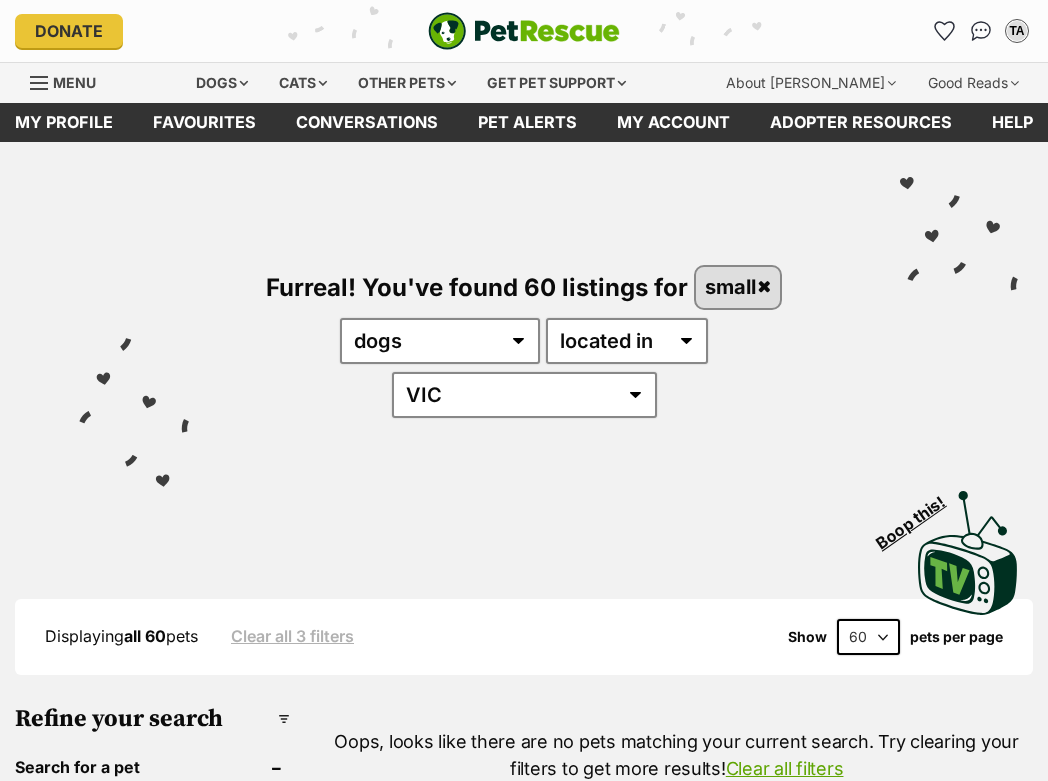 scroll, scrollTop: 0, scrollLeft: 0, axis: both 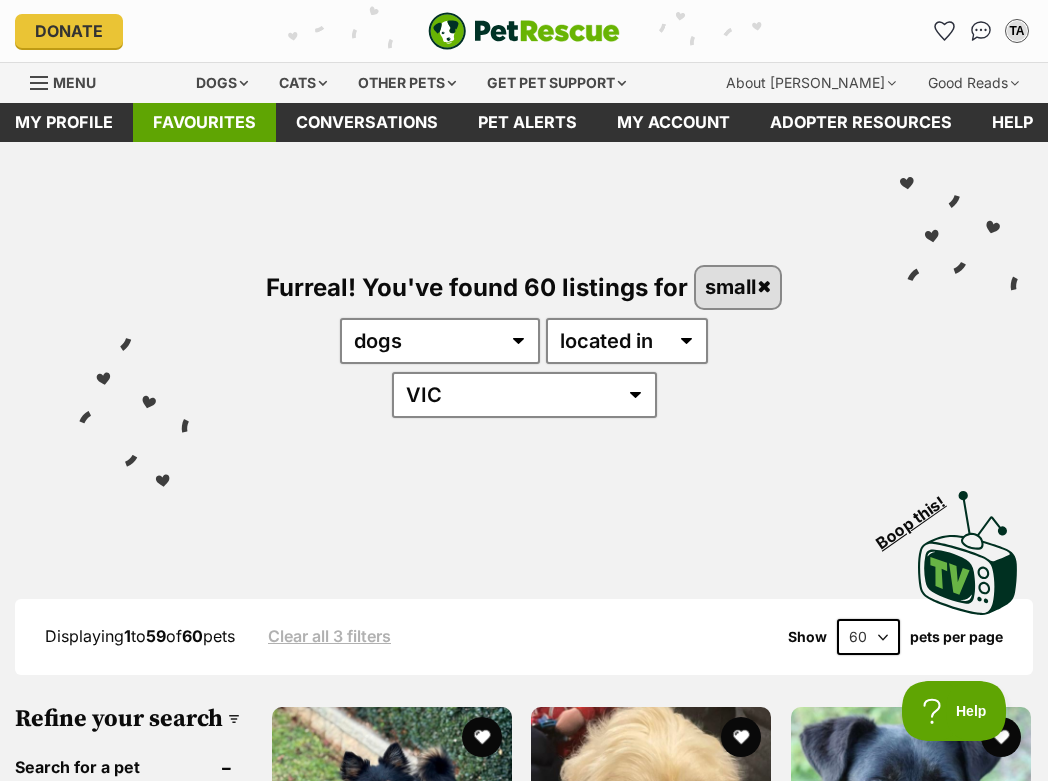 click on "Favourites" at bounding box center (204, 122) 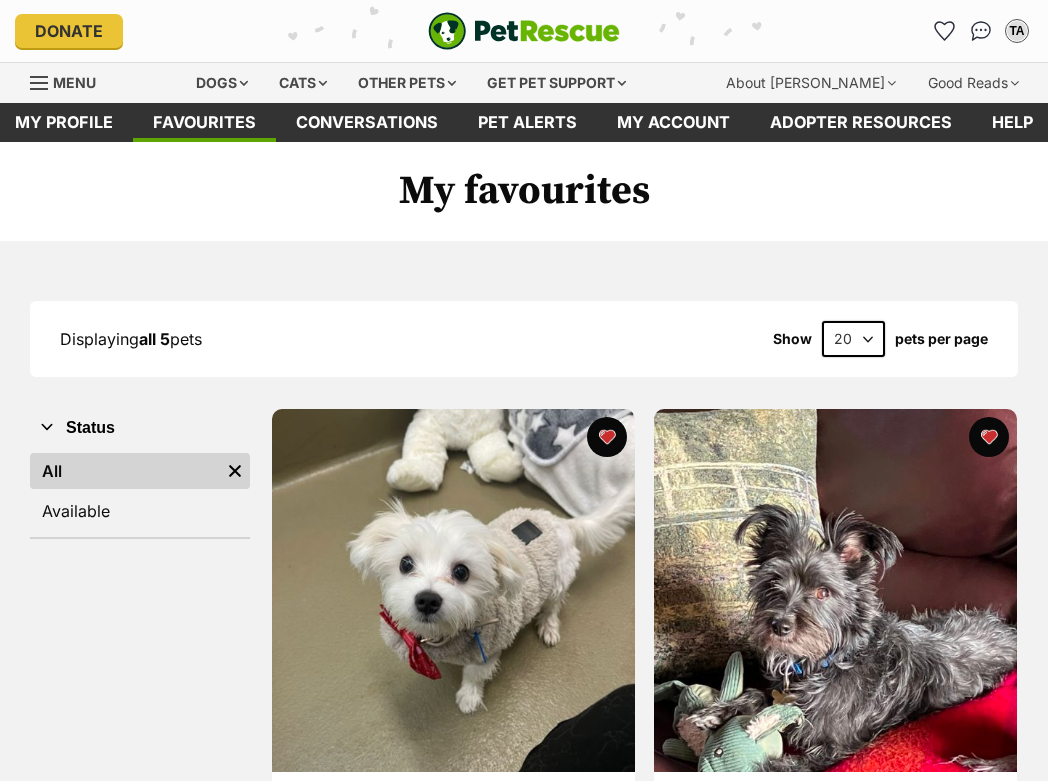 scroll, scrollTop: 0, scrollLeft: 0, axis: both 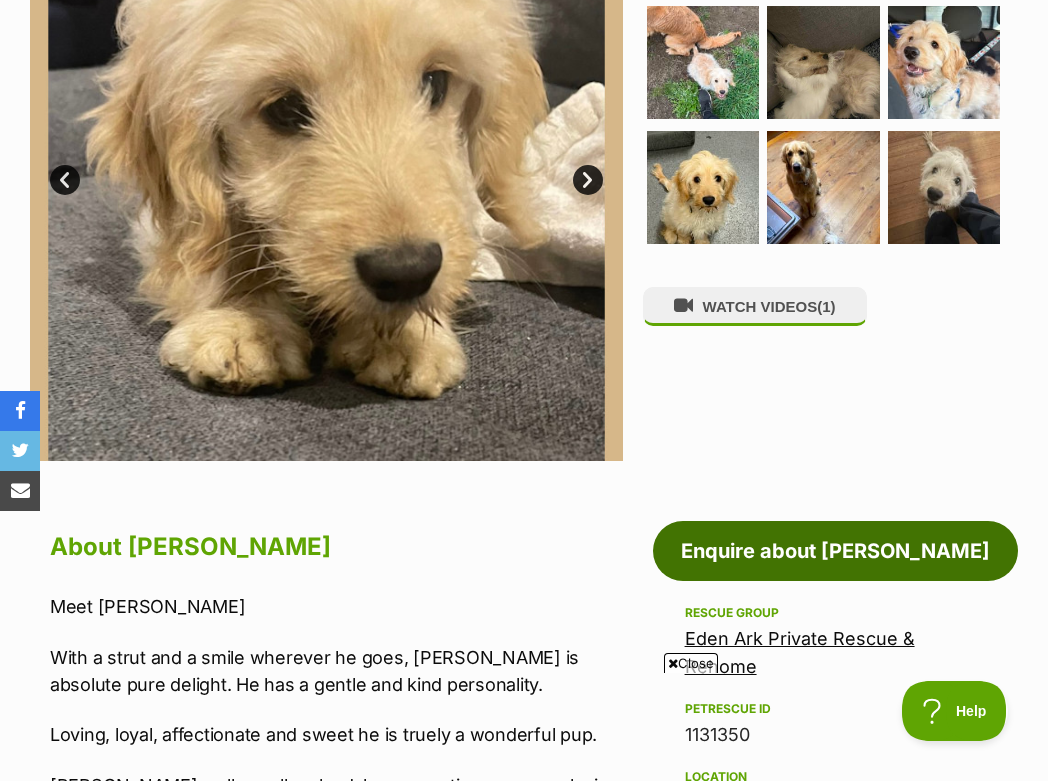 click on "Enquire about [PERSON_NAME]" at bounding box center [835, 551] 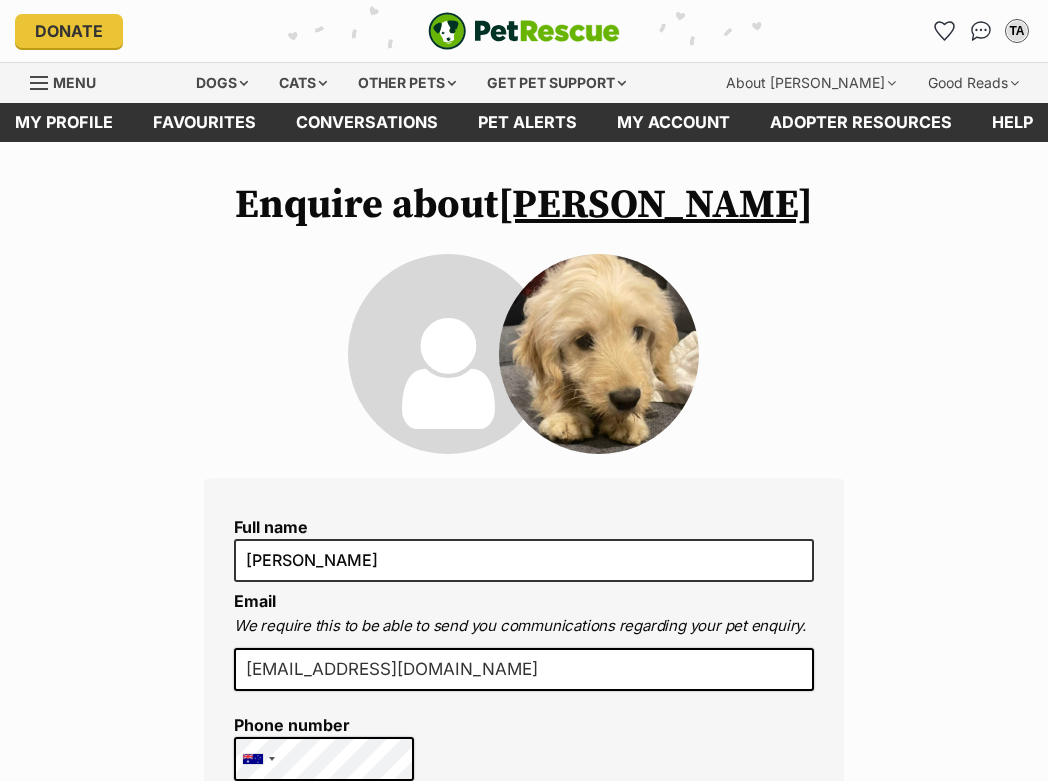 scroll, scrollTop: 0, scrollLeft: 0, axis: both 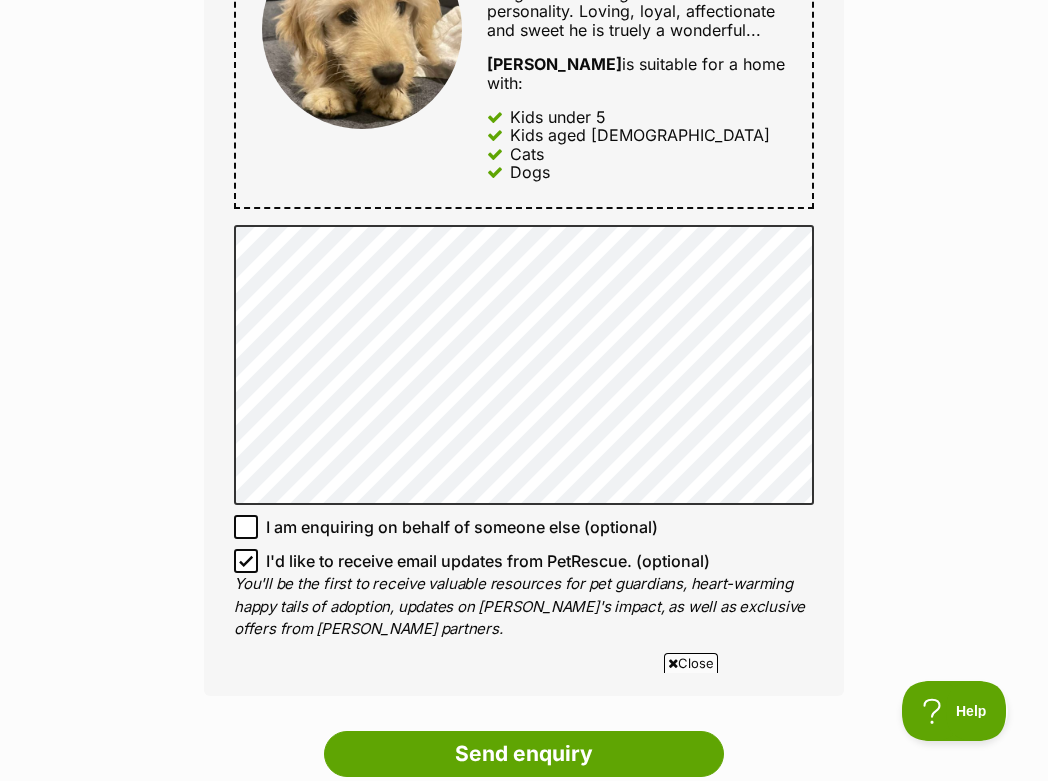 click 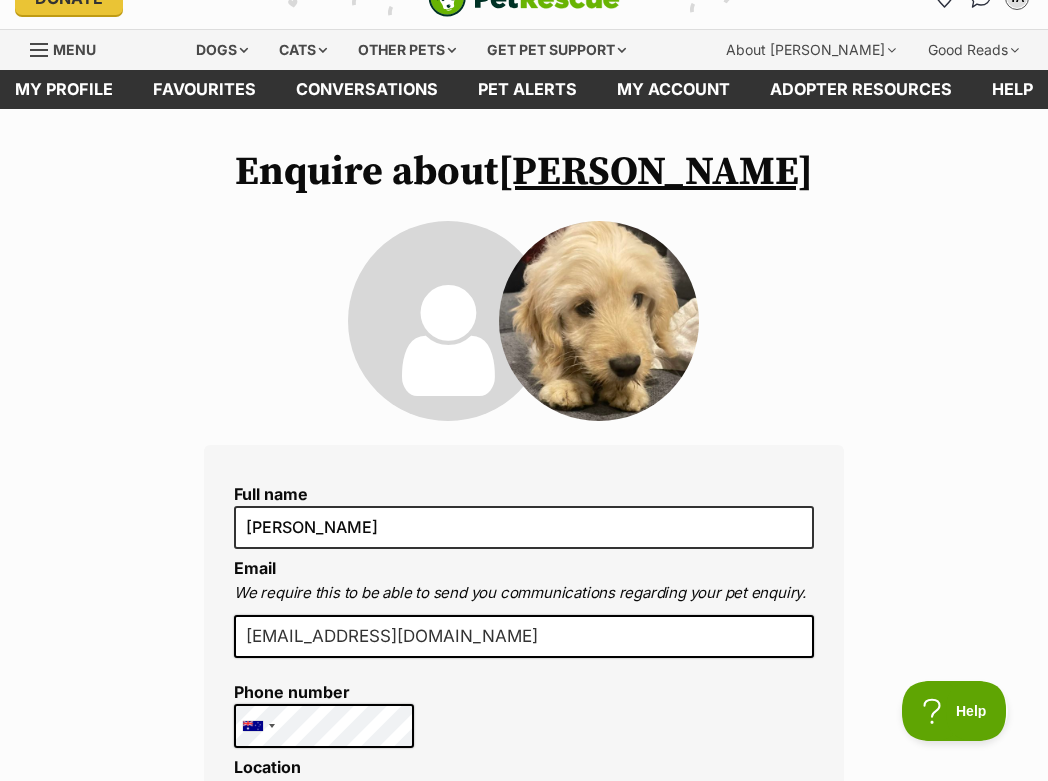 scroll, scrollTop: 0, scrollLeft: 0, axis: both 